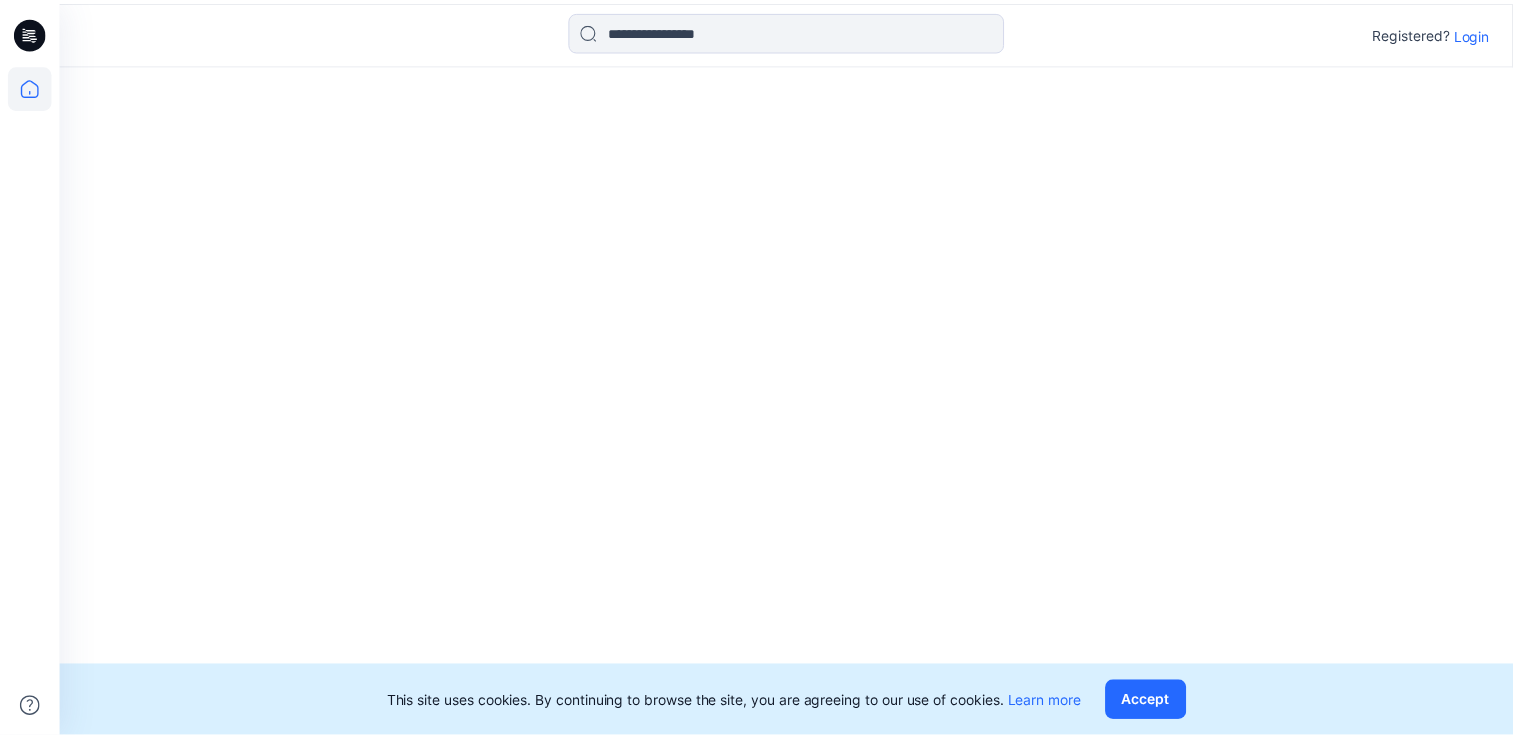 scroll, scrollTop: 0, scrollLeft: 0, axis: both 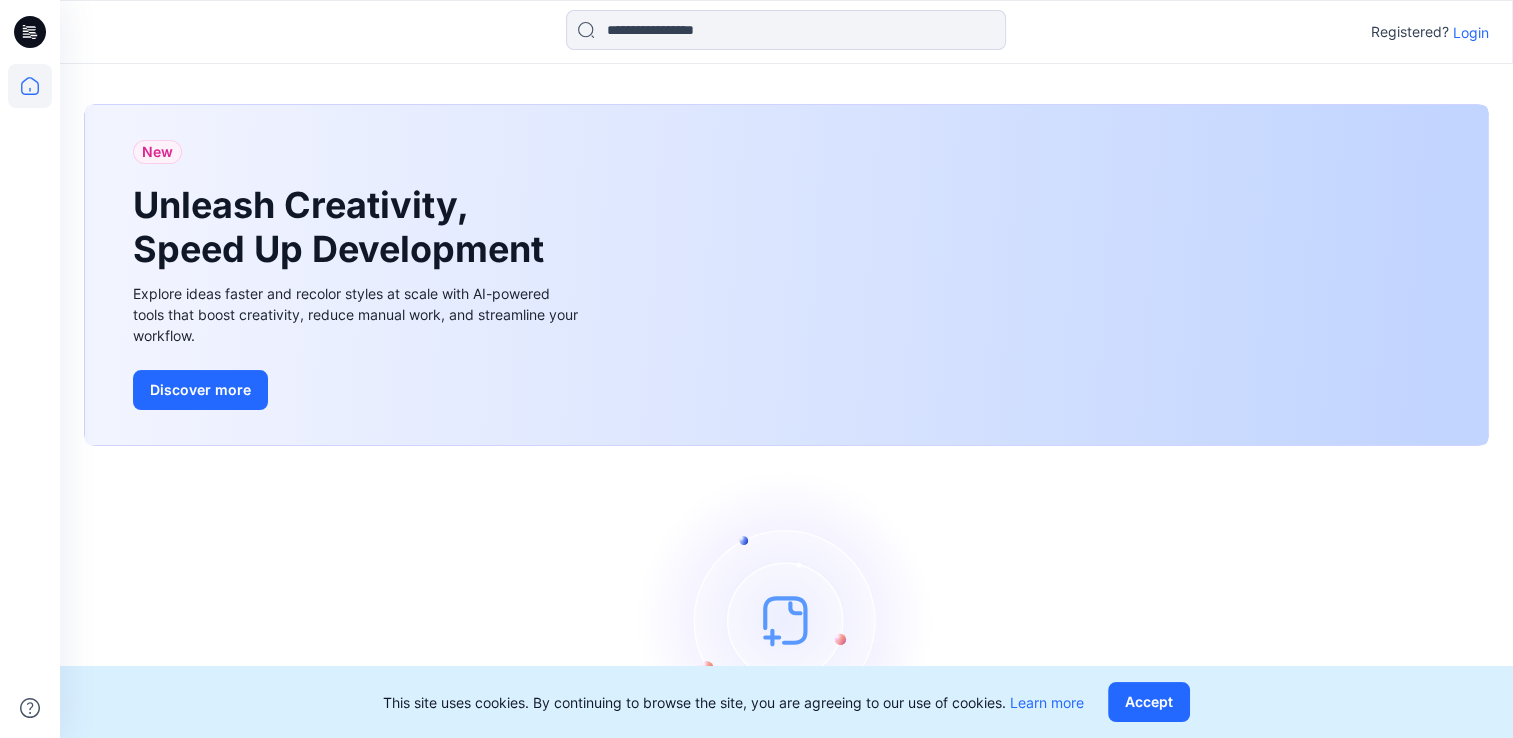 click on "Login" at bounding box center [1471, 32] 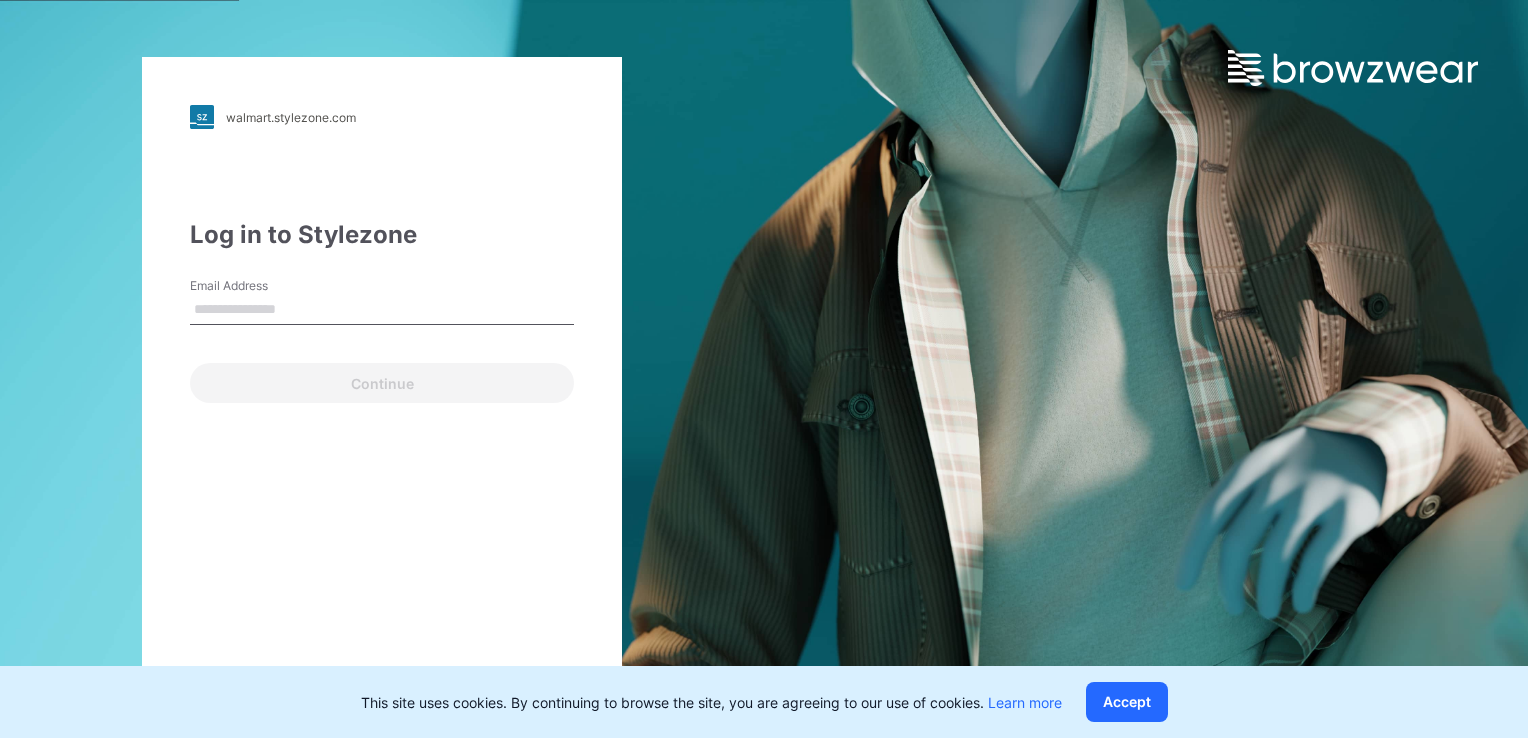 click on "Email Address" at bounding box center (382, 310) 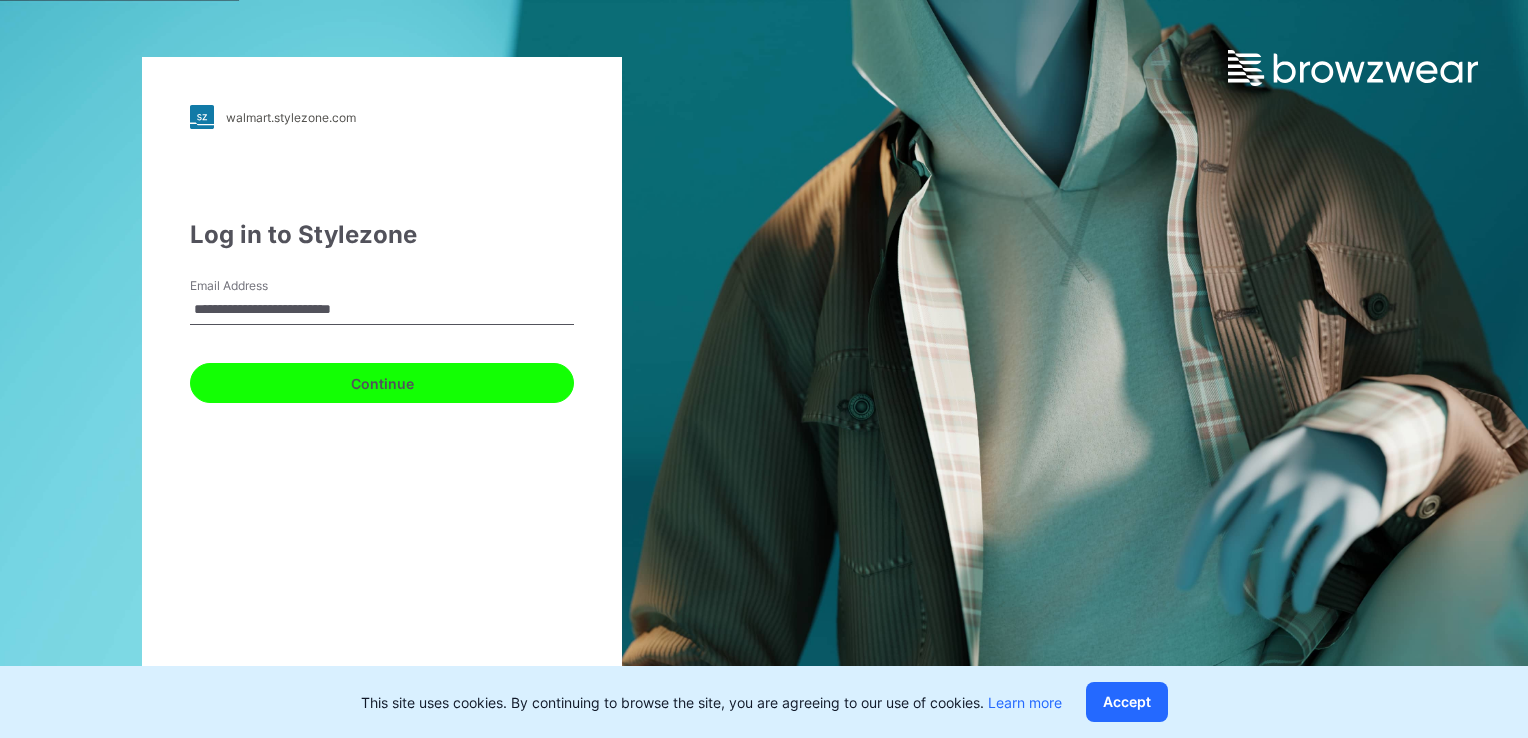 click on "Continue" at bounding box center (382, 383) 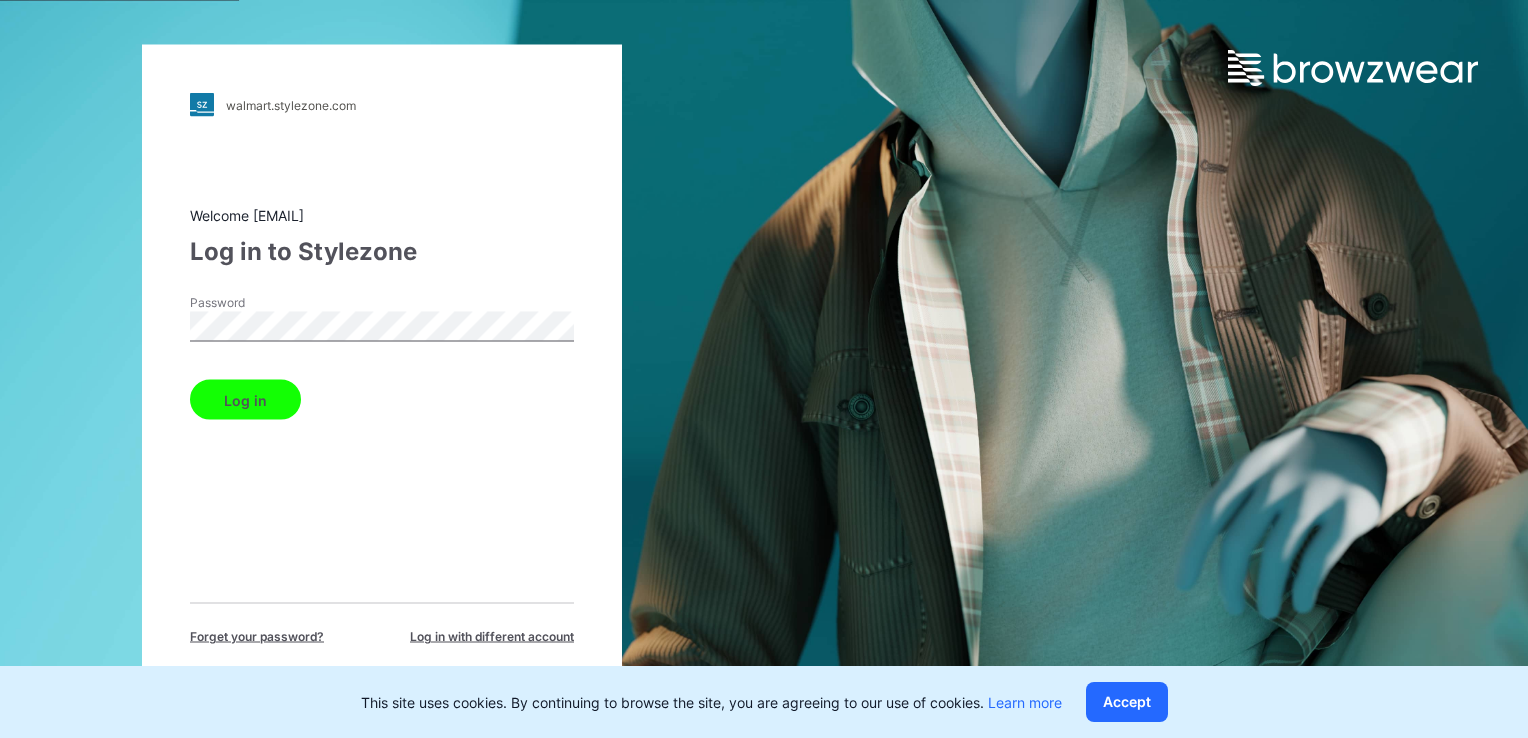 click on "Log in" at bounding box center [245, 400] 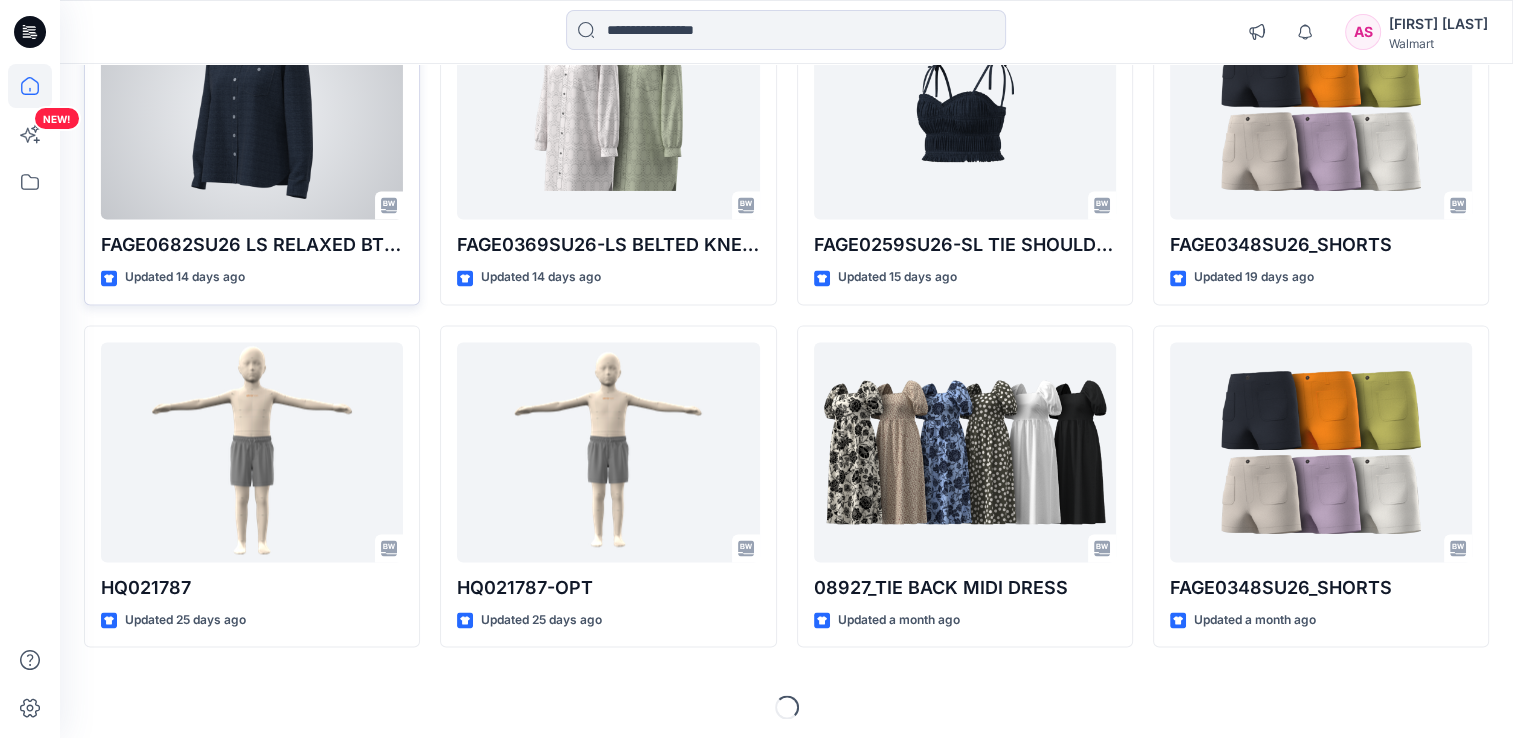 scroll, scrollTop: 2697, scrollLeft: 0, axis: vertical 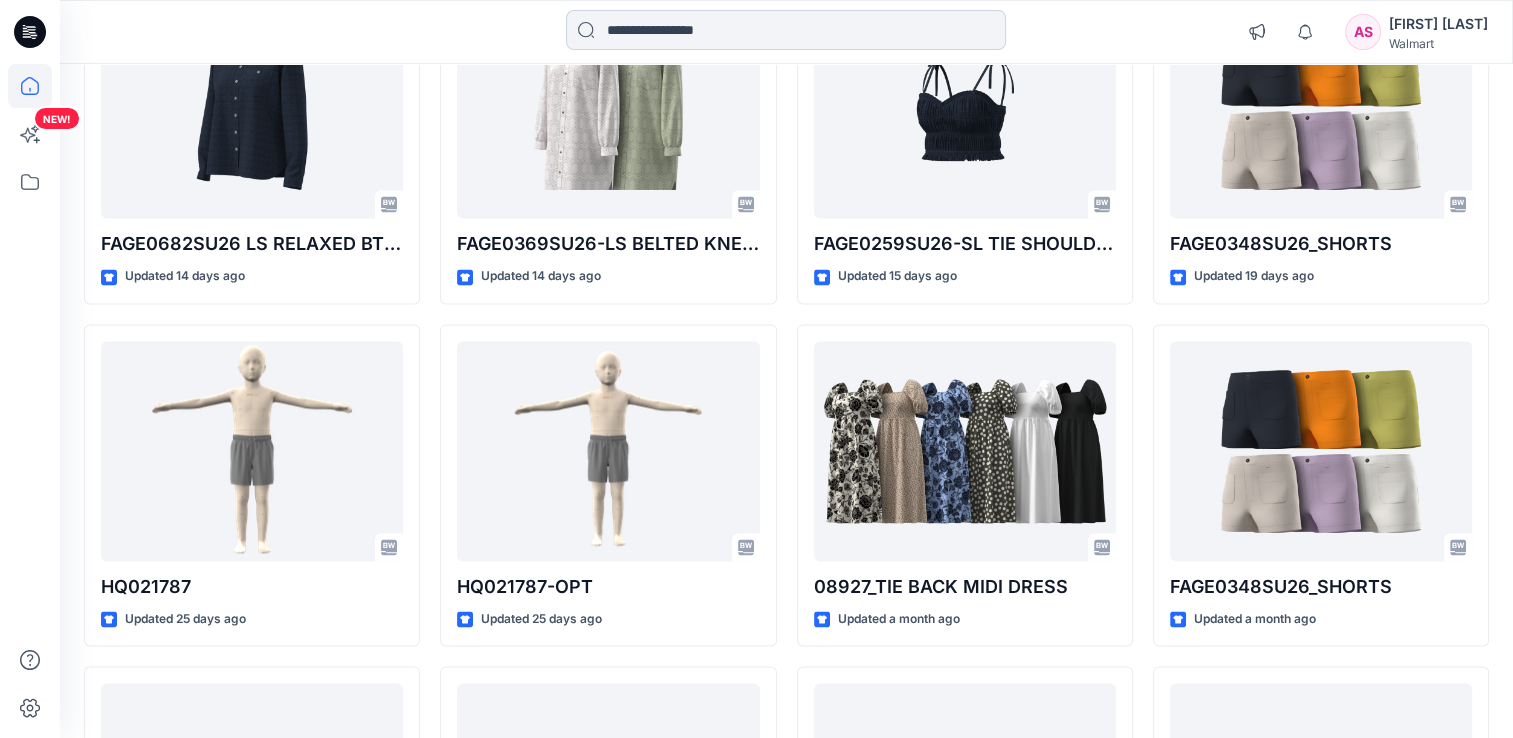 click at bounding box center [786, 30] 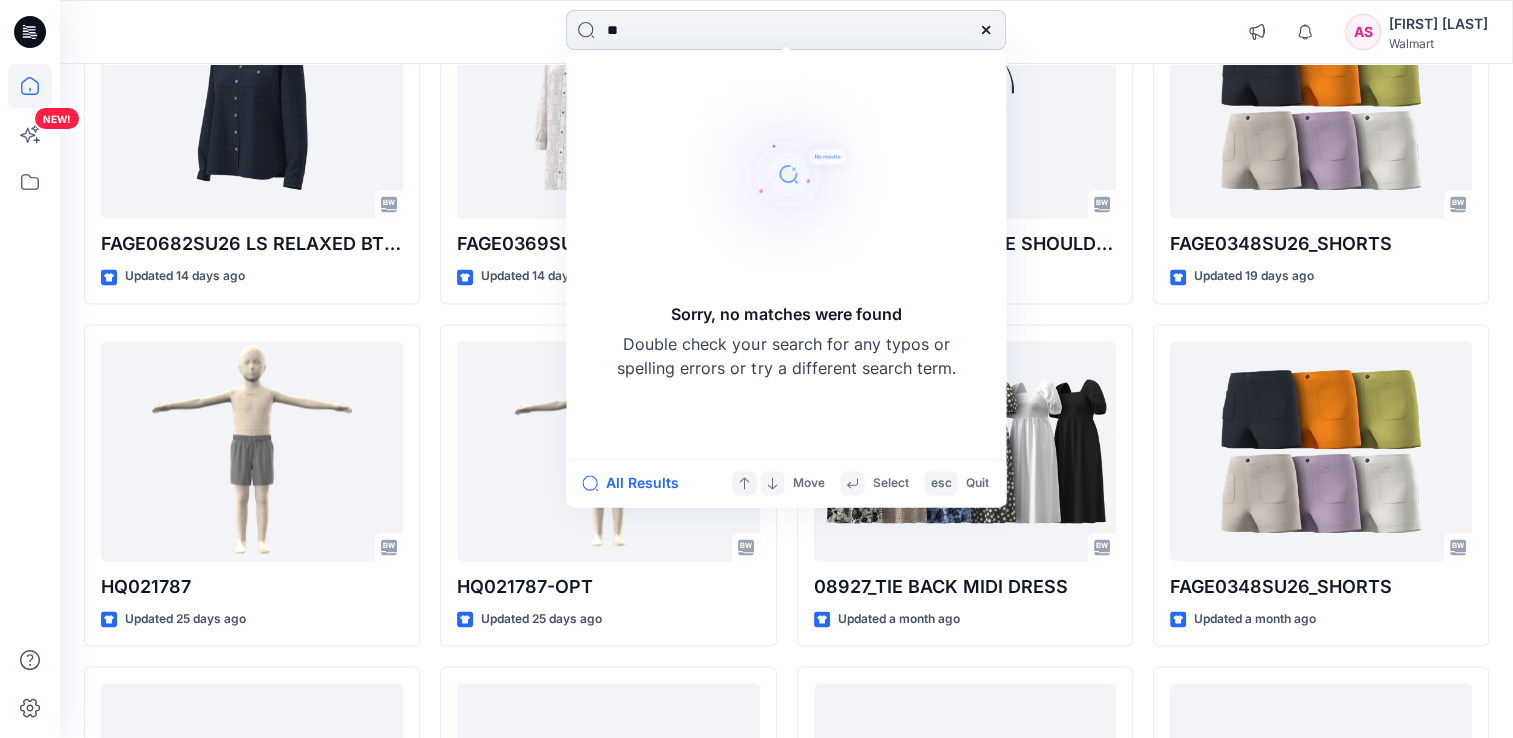 type on "*" 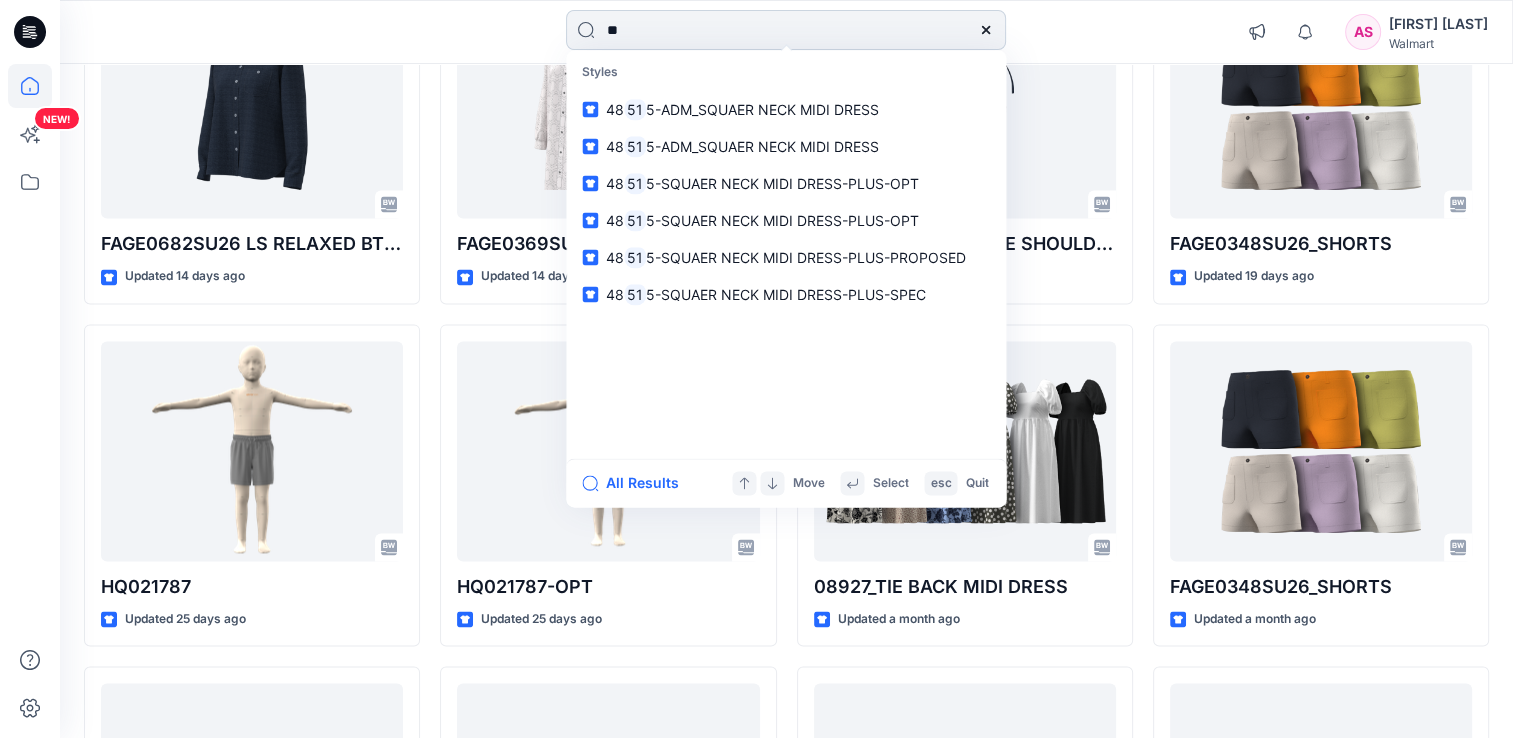 type on "*" 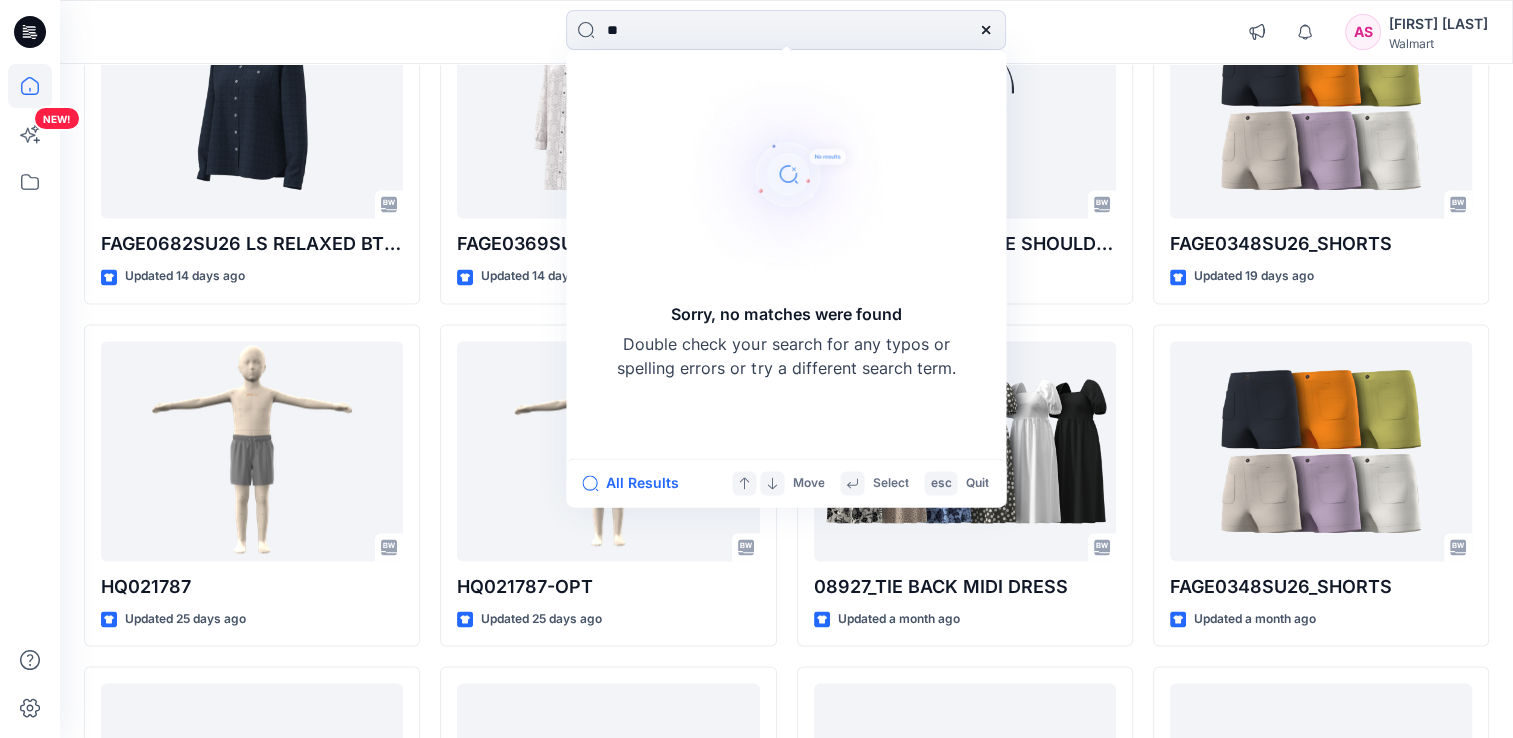 type on "*" 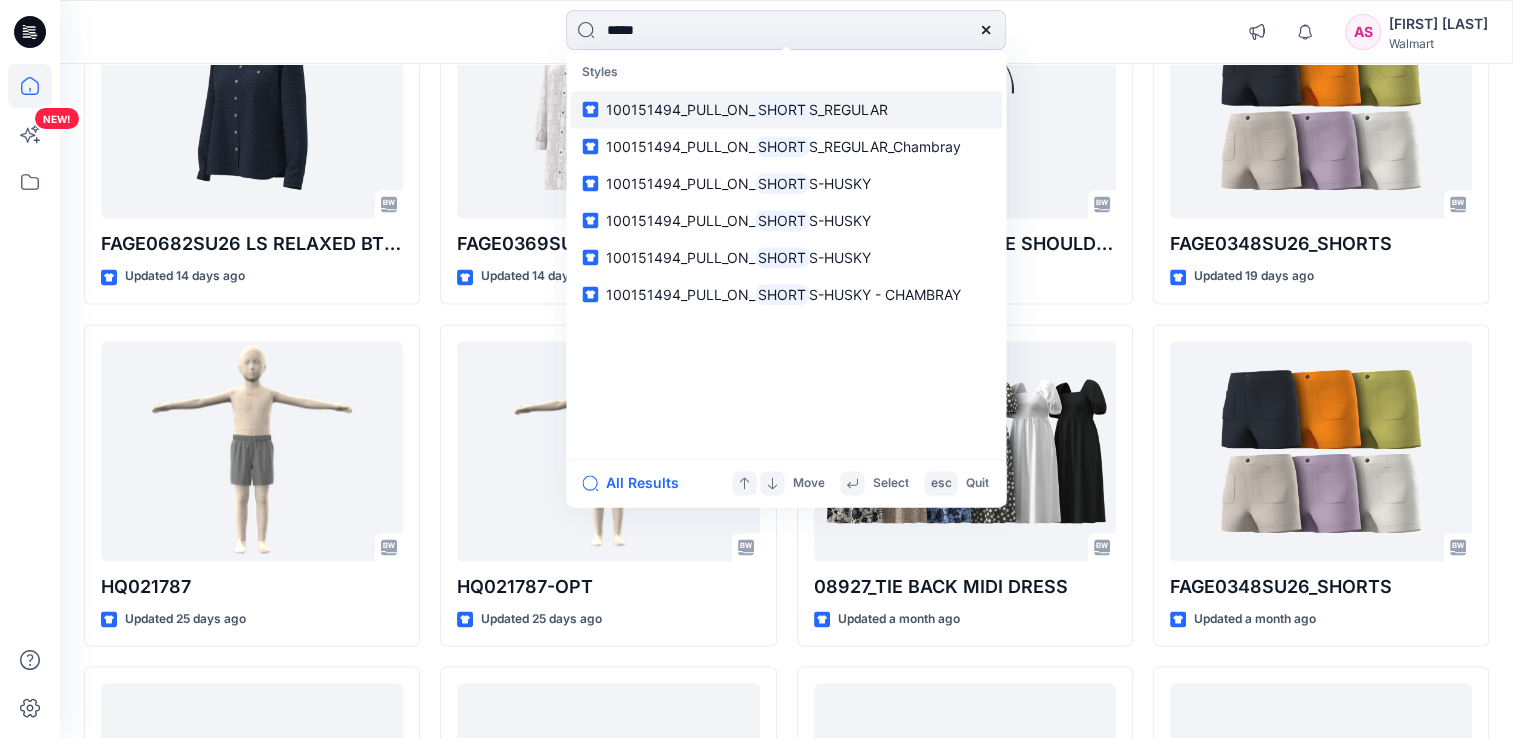 type on "*****" 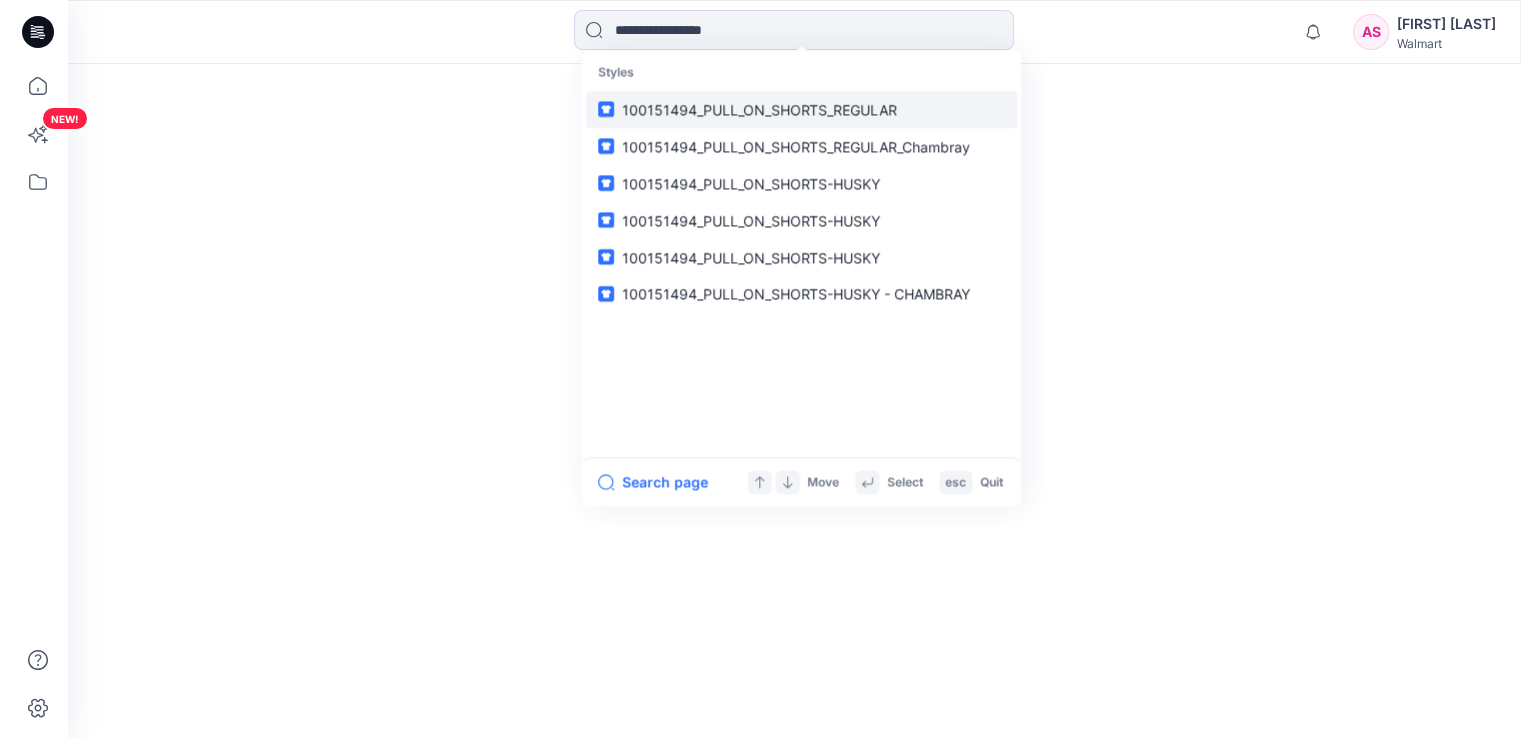 scroll, scrollTop: 0, scrollLeft: 0, axis: both 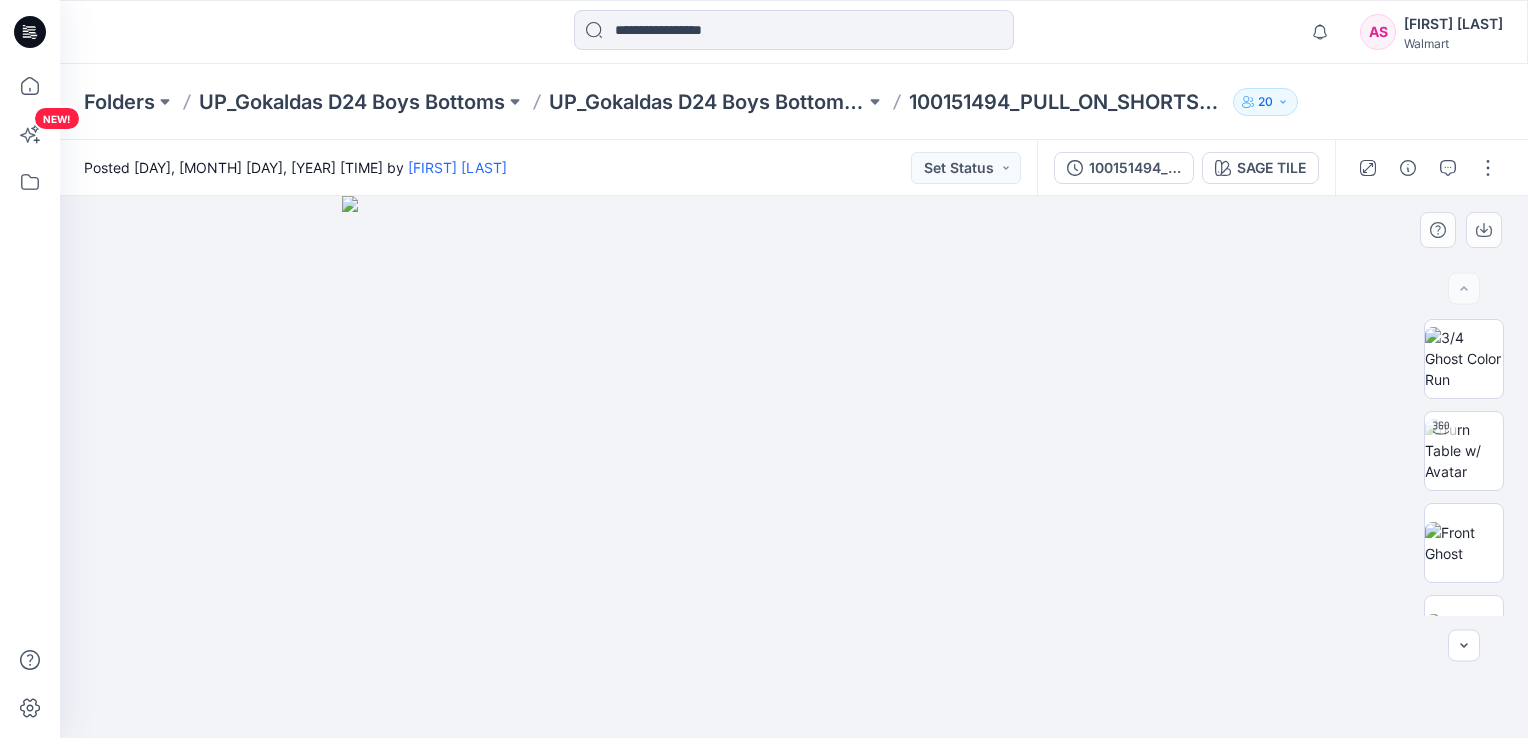 click at bounding box center (794, 467) 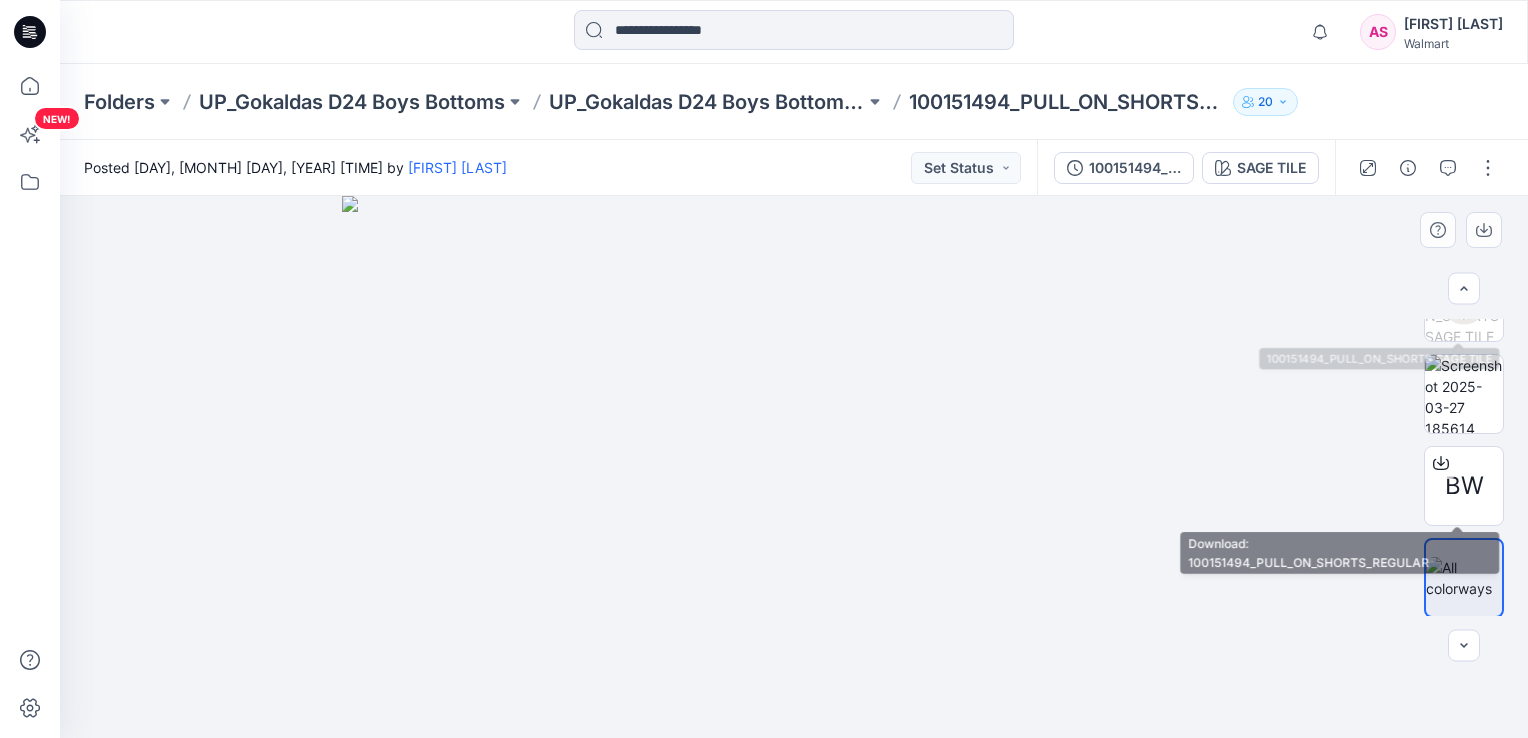 scroll, scrollTop: 518, scrollLeft: 0, axis: vertical 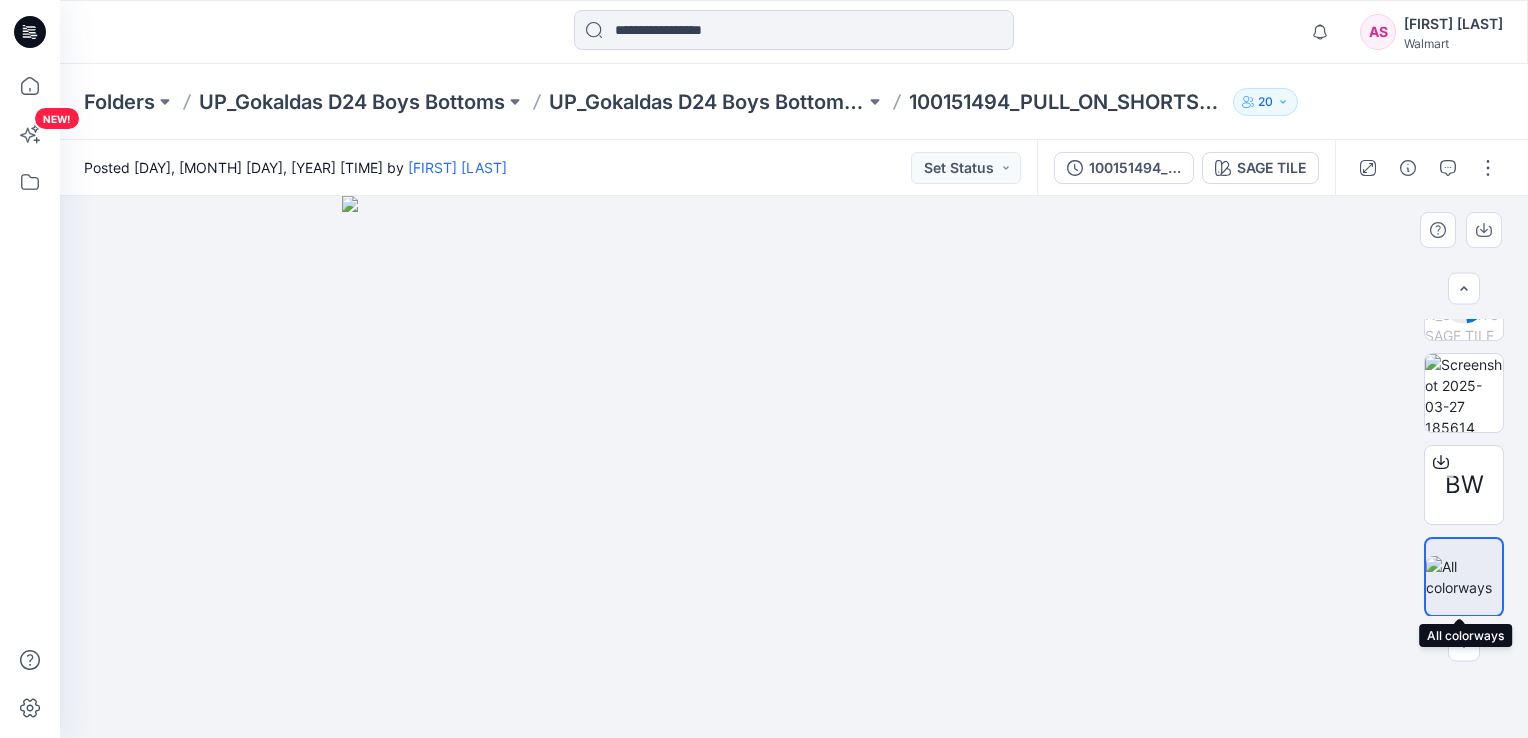 click at bounding box center [1464, 577] 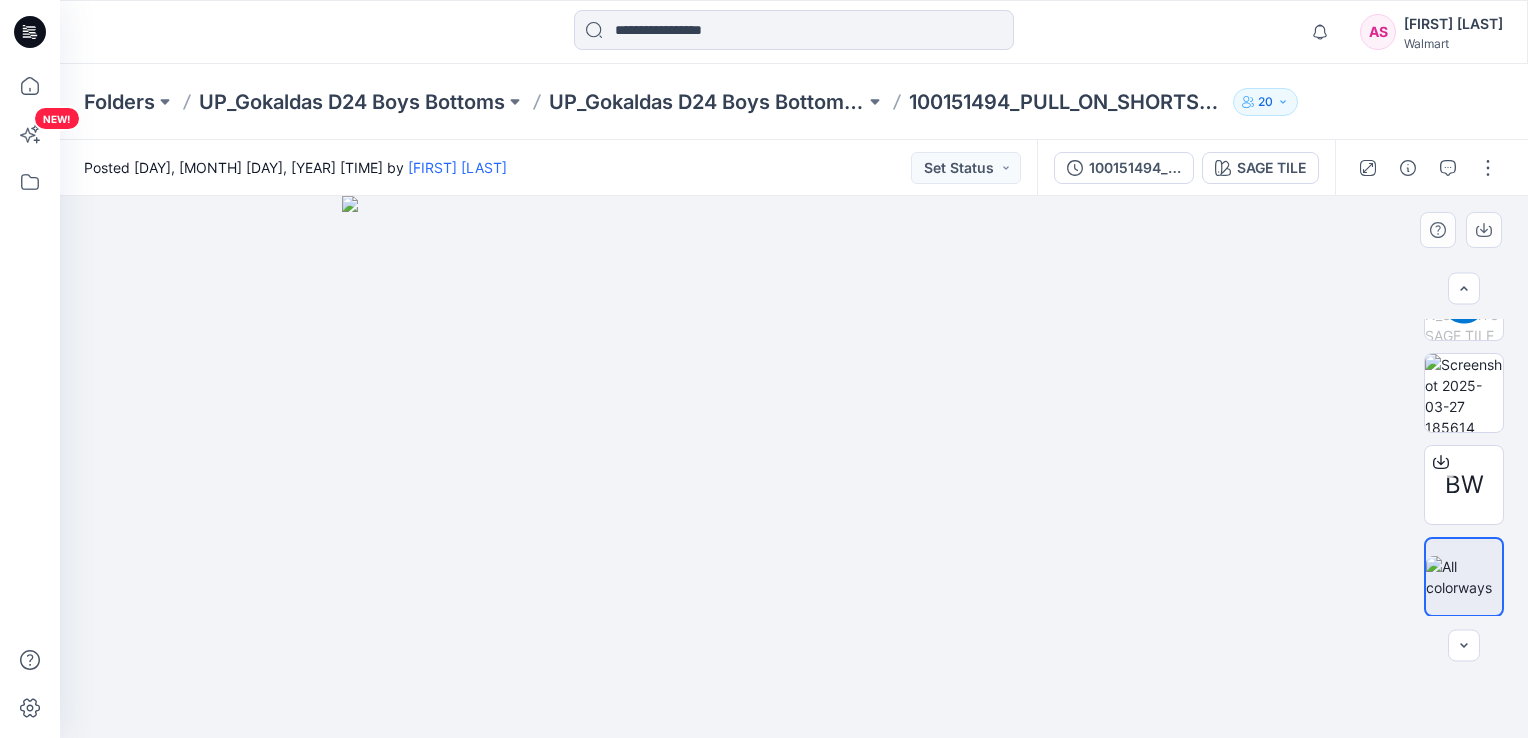 click at bounding box center (1464, 577) 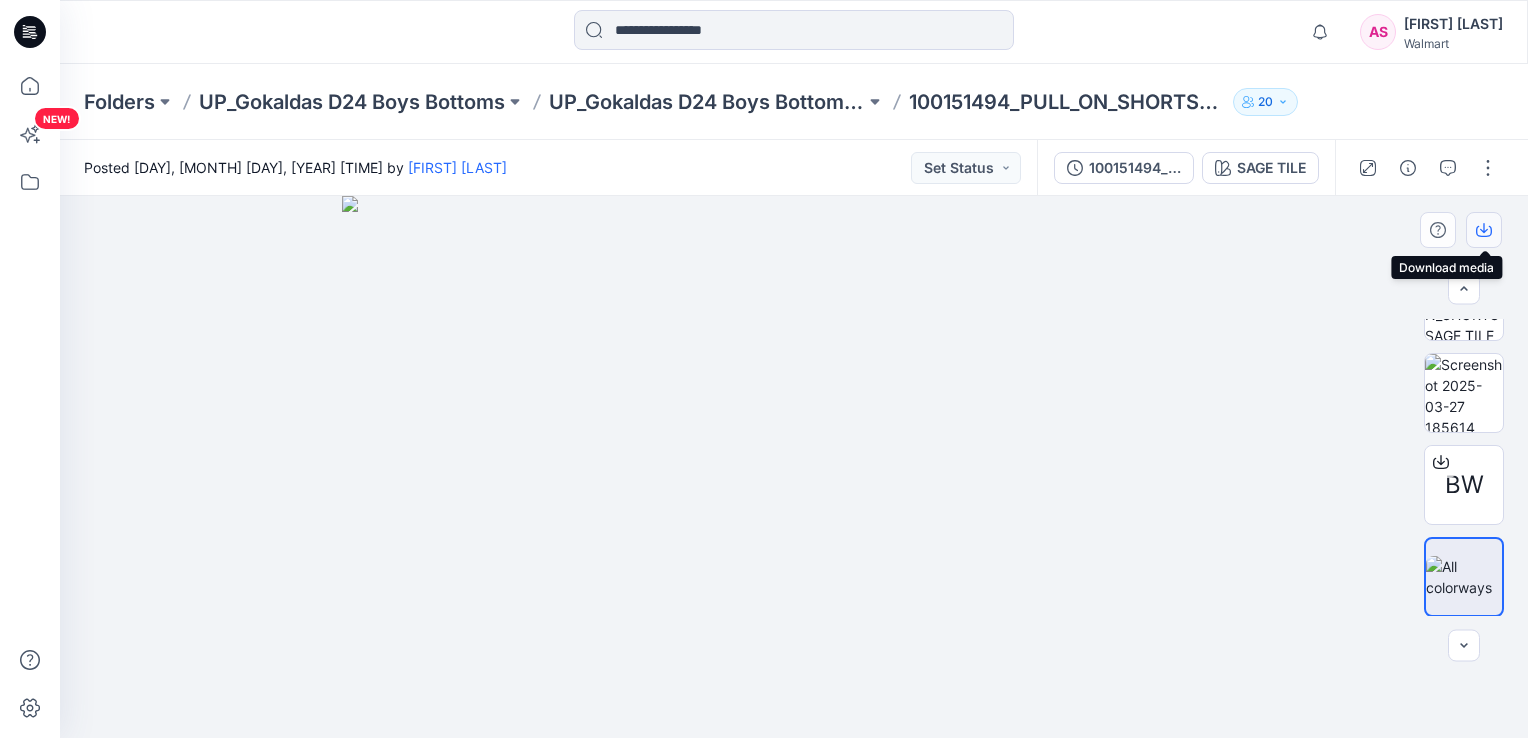 click 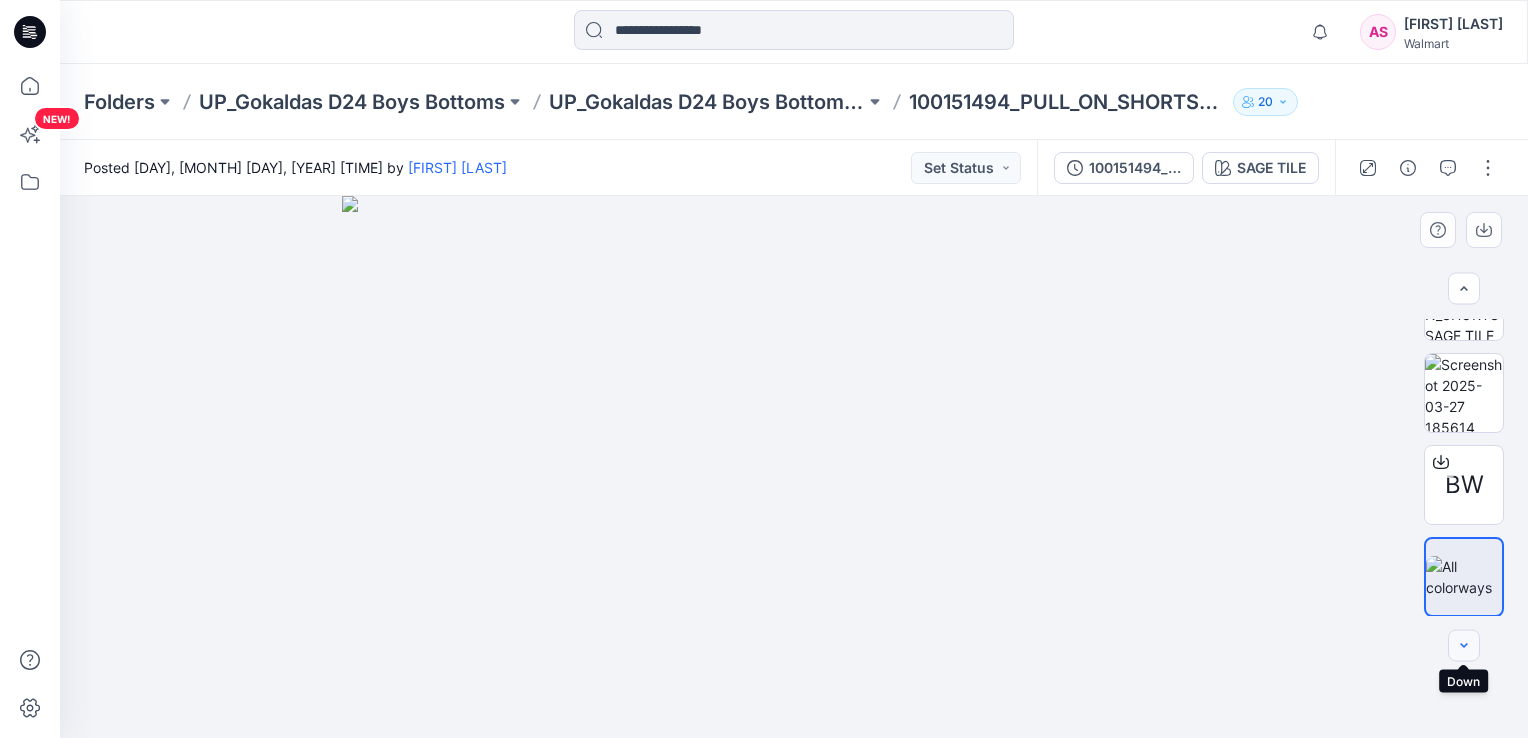 click 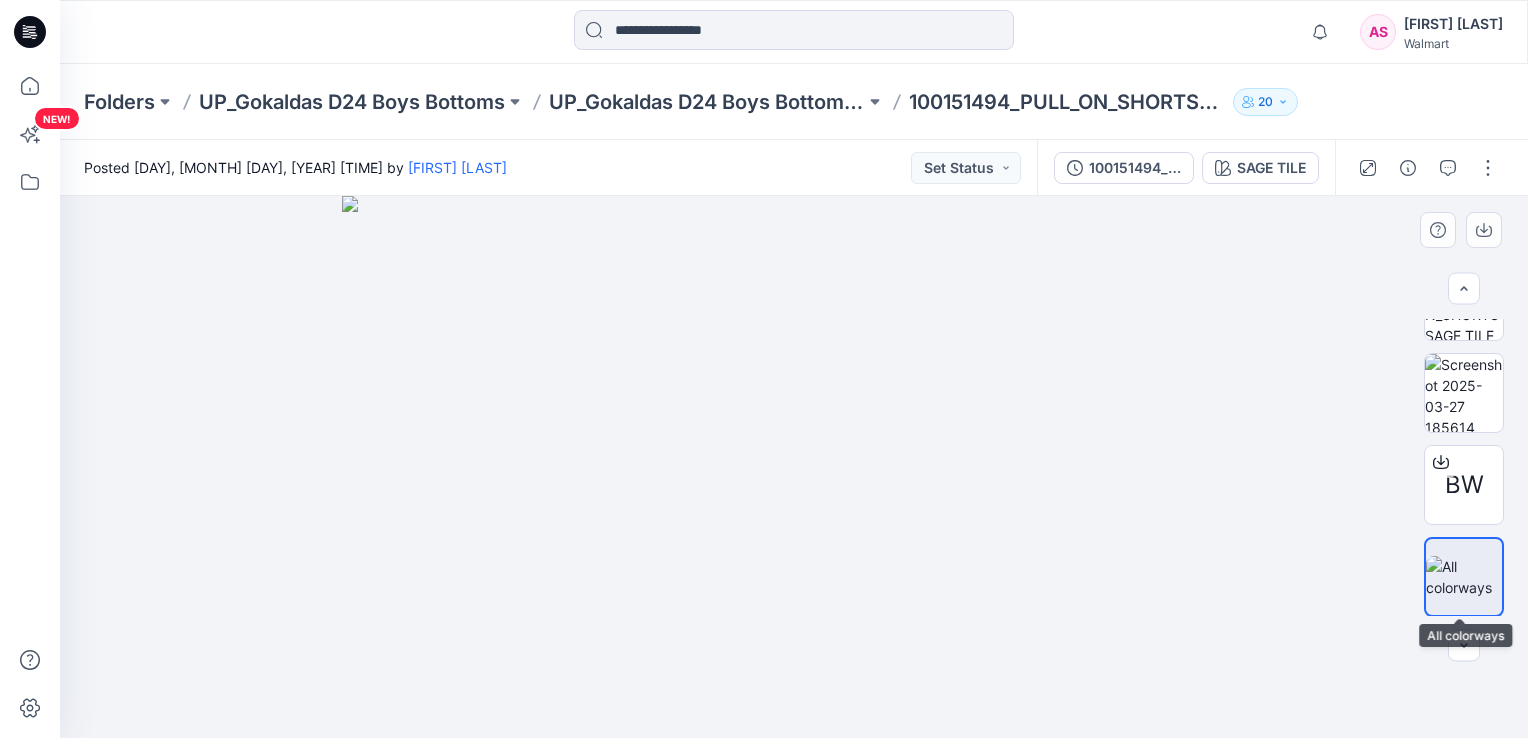 click at bounding box center [1464, 577] 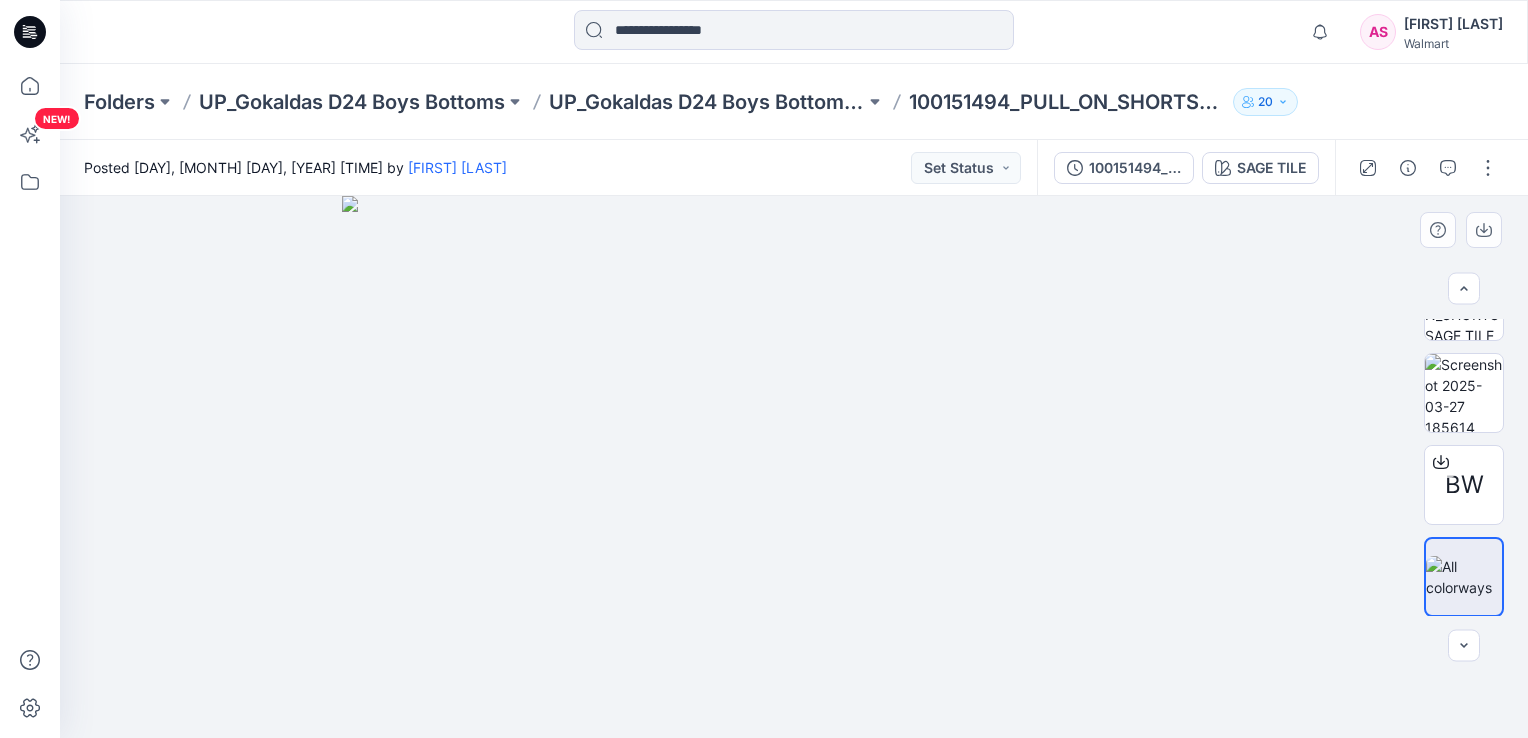 click at bounding box center (1464, 577) 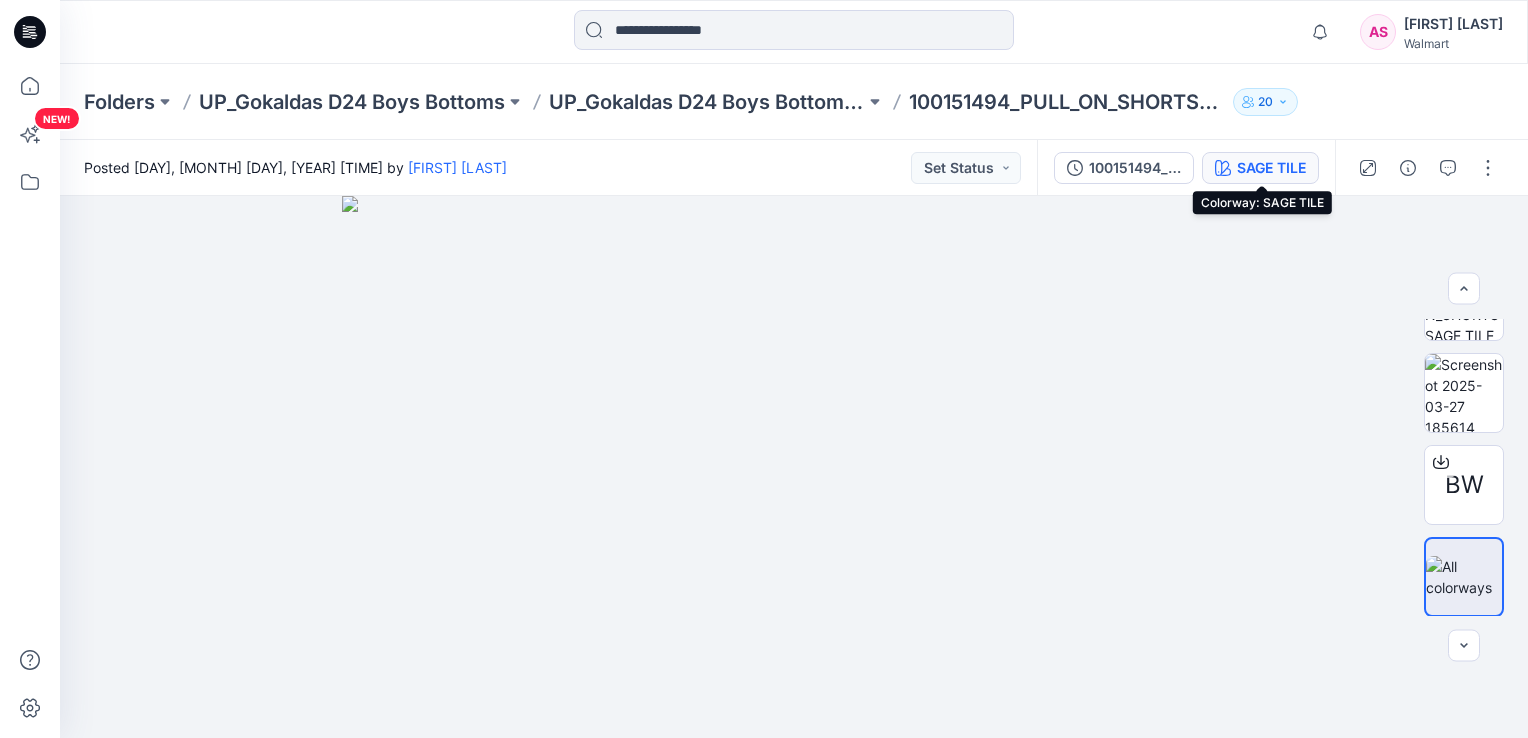 click on "SAGE TILE" at bounding box center (1271, 168) 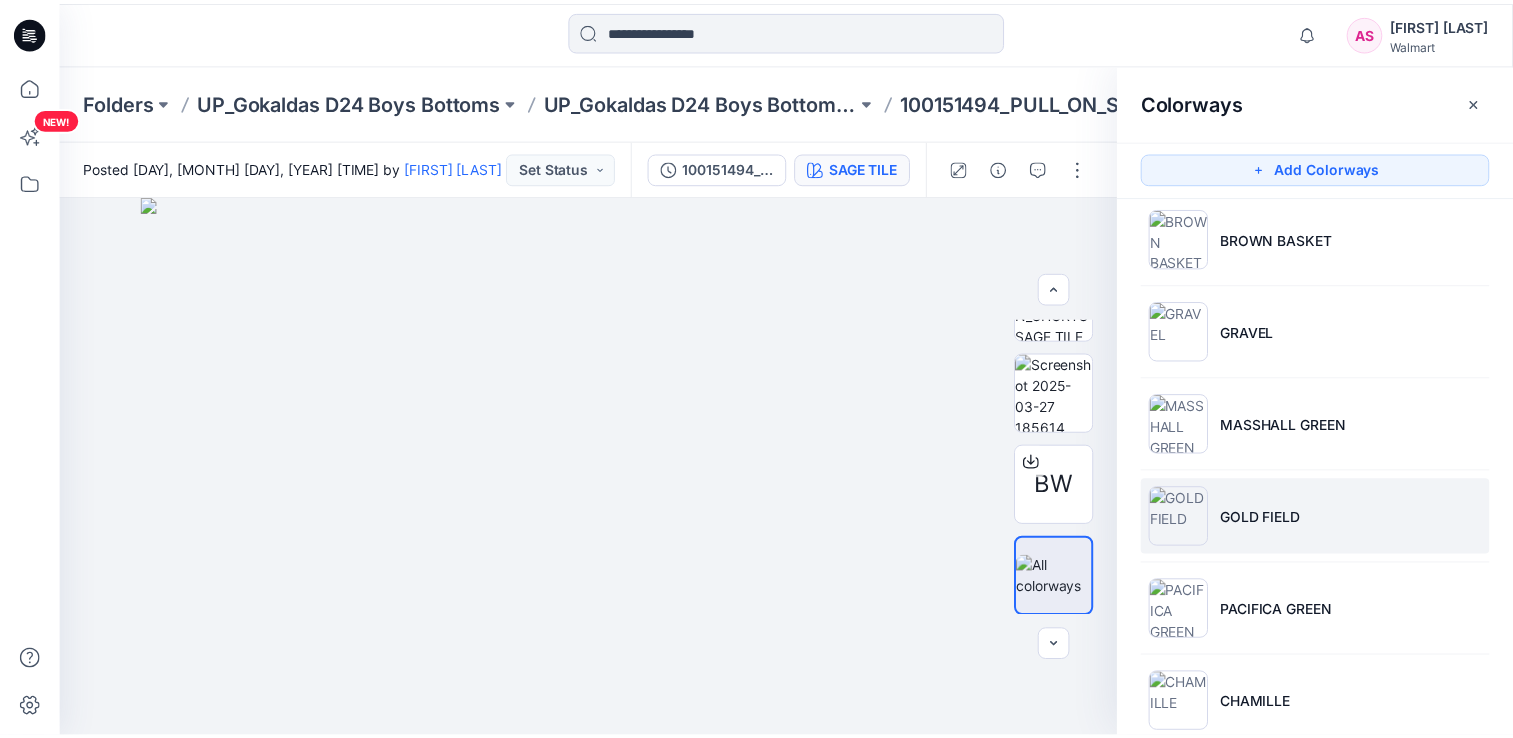 scroll, scrollTop: 1075, scrollLeft: 0, axis: vertical 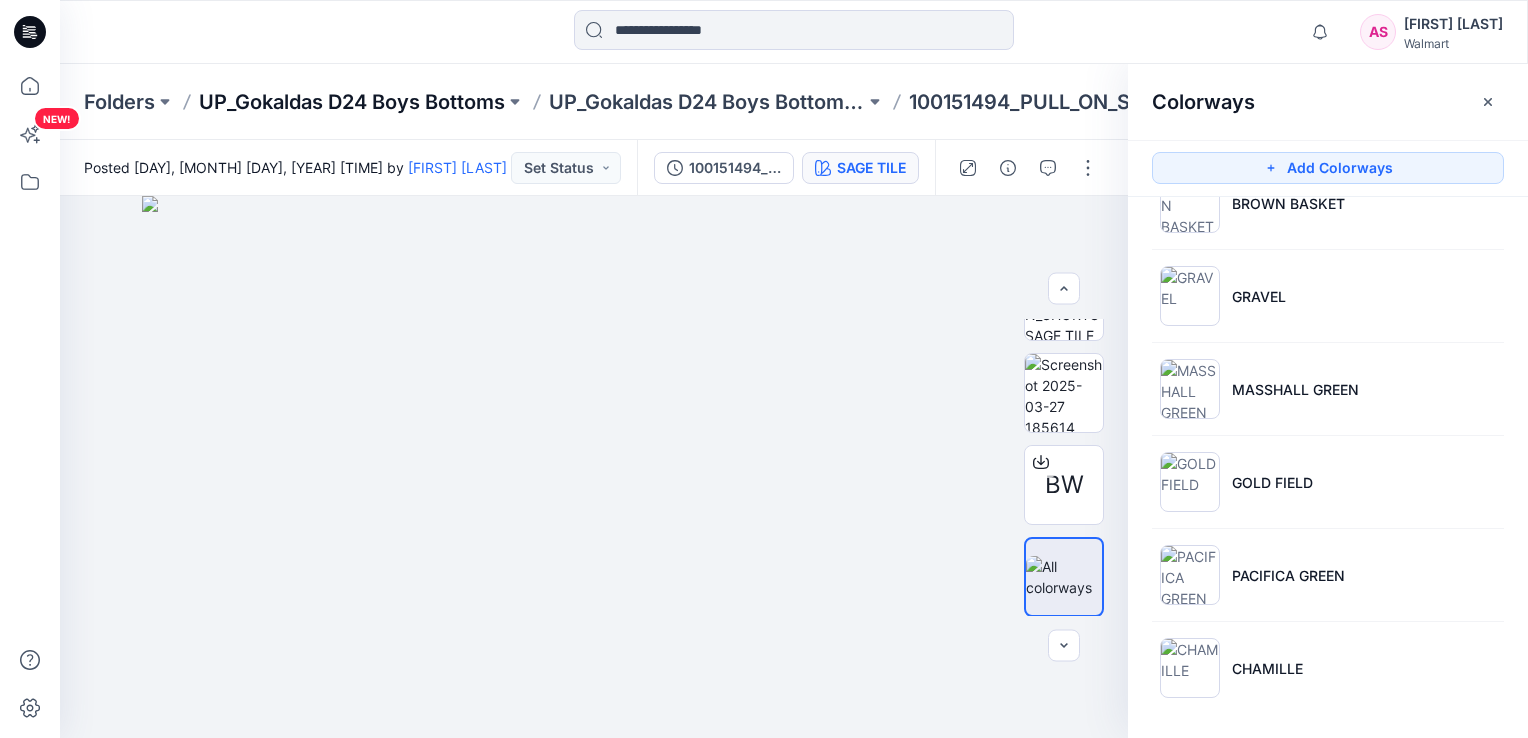 click on "UP_Gokaldas D24 Boys Bottoms" at bounding box center (352, 102) 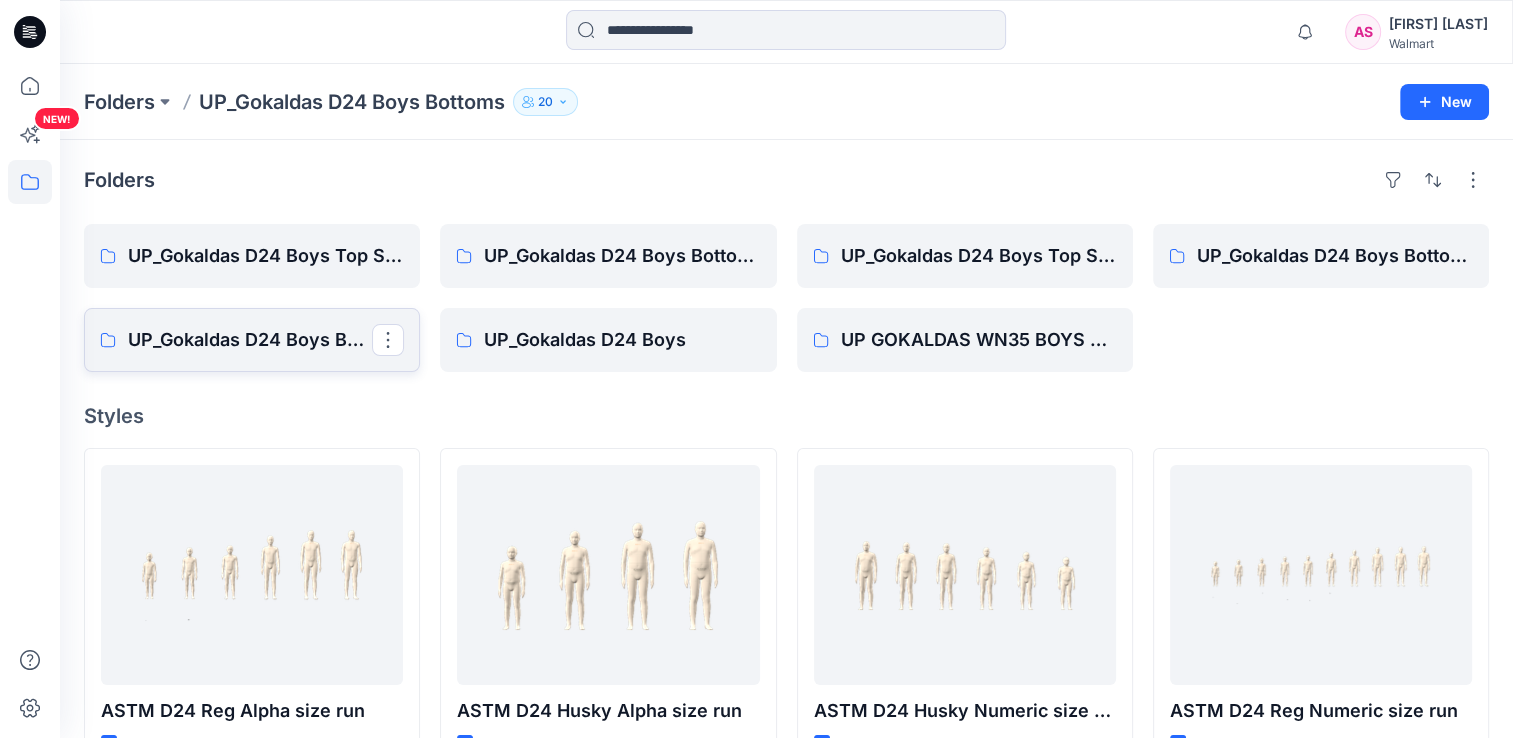click on "UP_Gokaldas D24 Boys Bottom SP-2026" at bounding box center (250, 340) 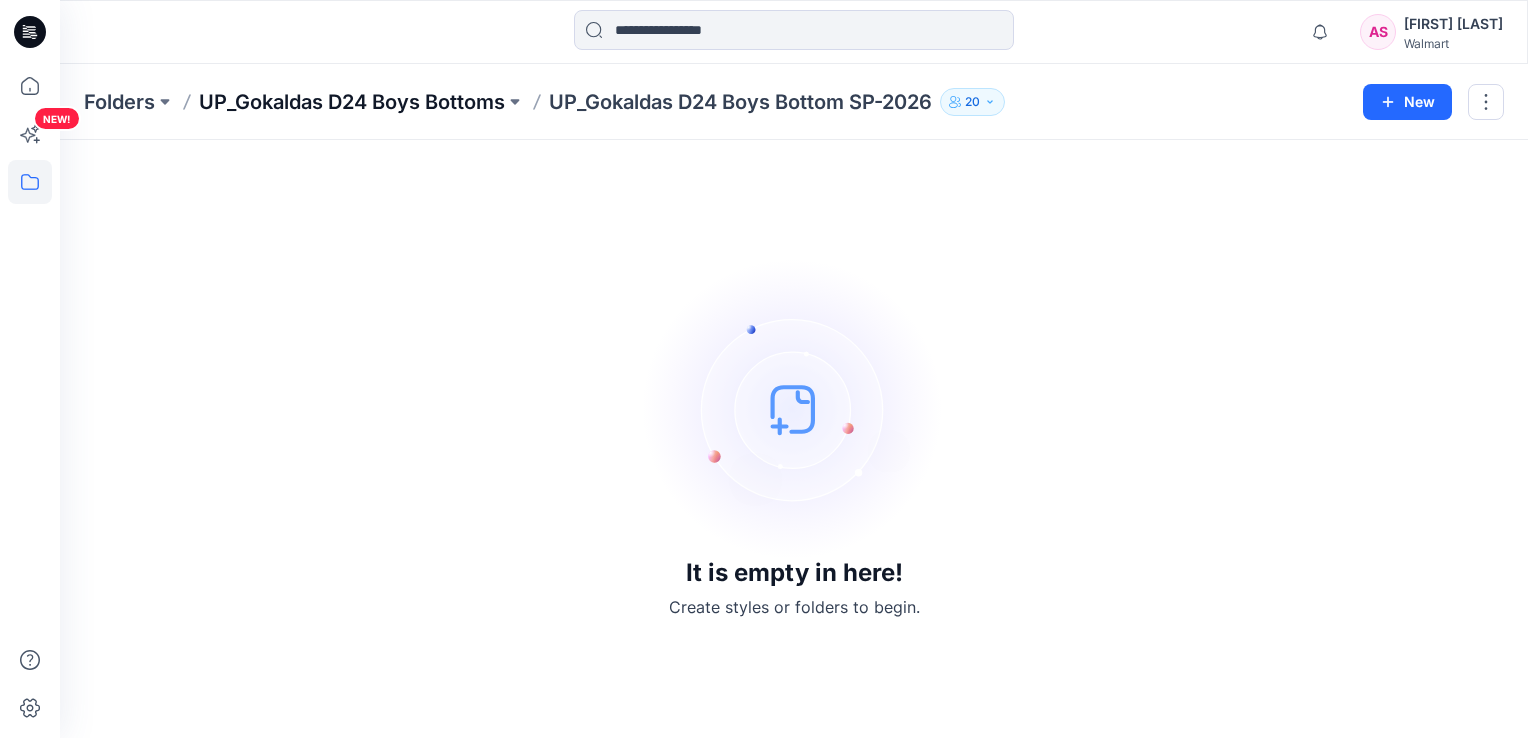 click on "UP_Gokaldas D24 Boys Bottoms" at bounding box center [352, 102] 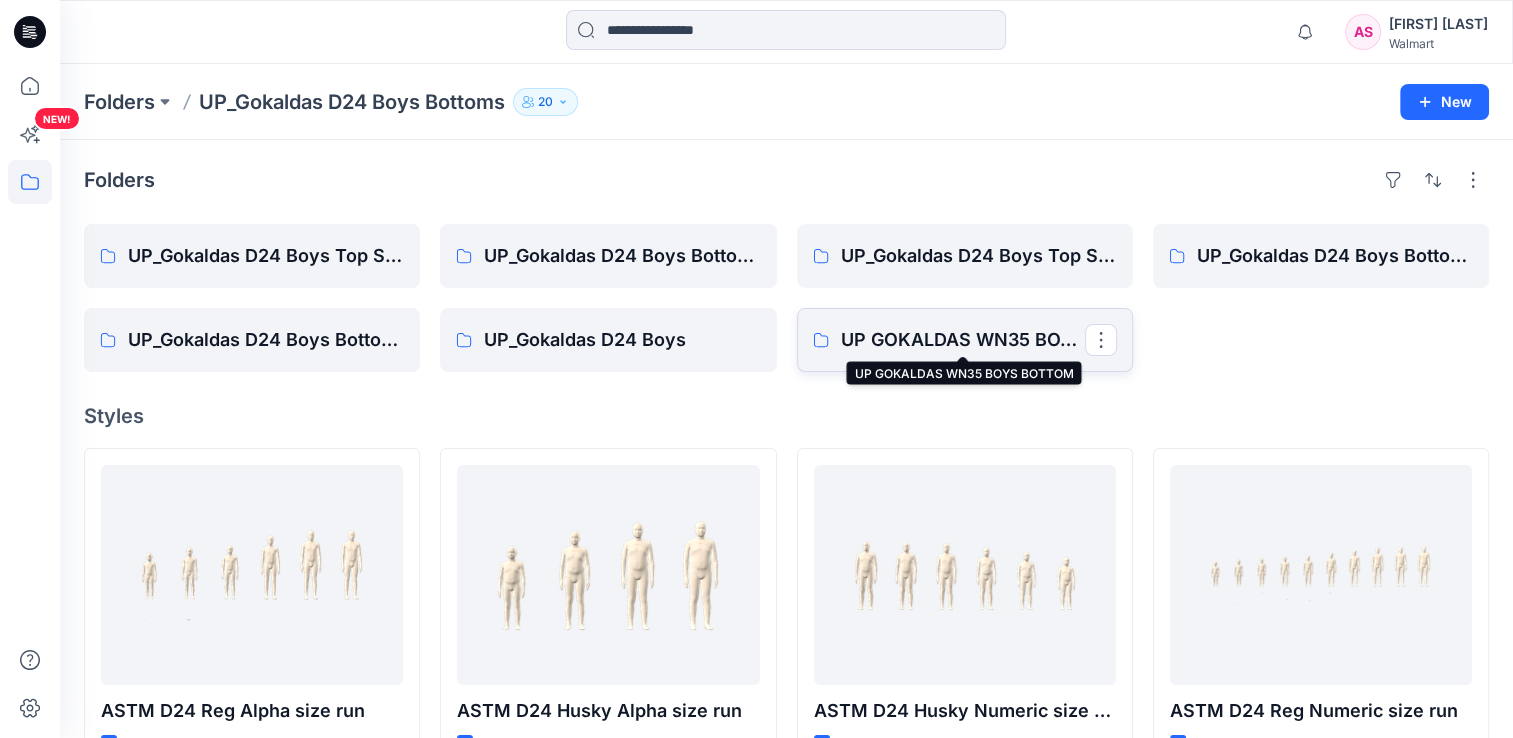 click on "UP GOKALDAS WN35 BOYS BOTTOM" at bounding box center [963, 340] 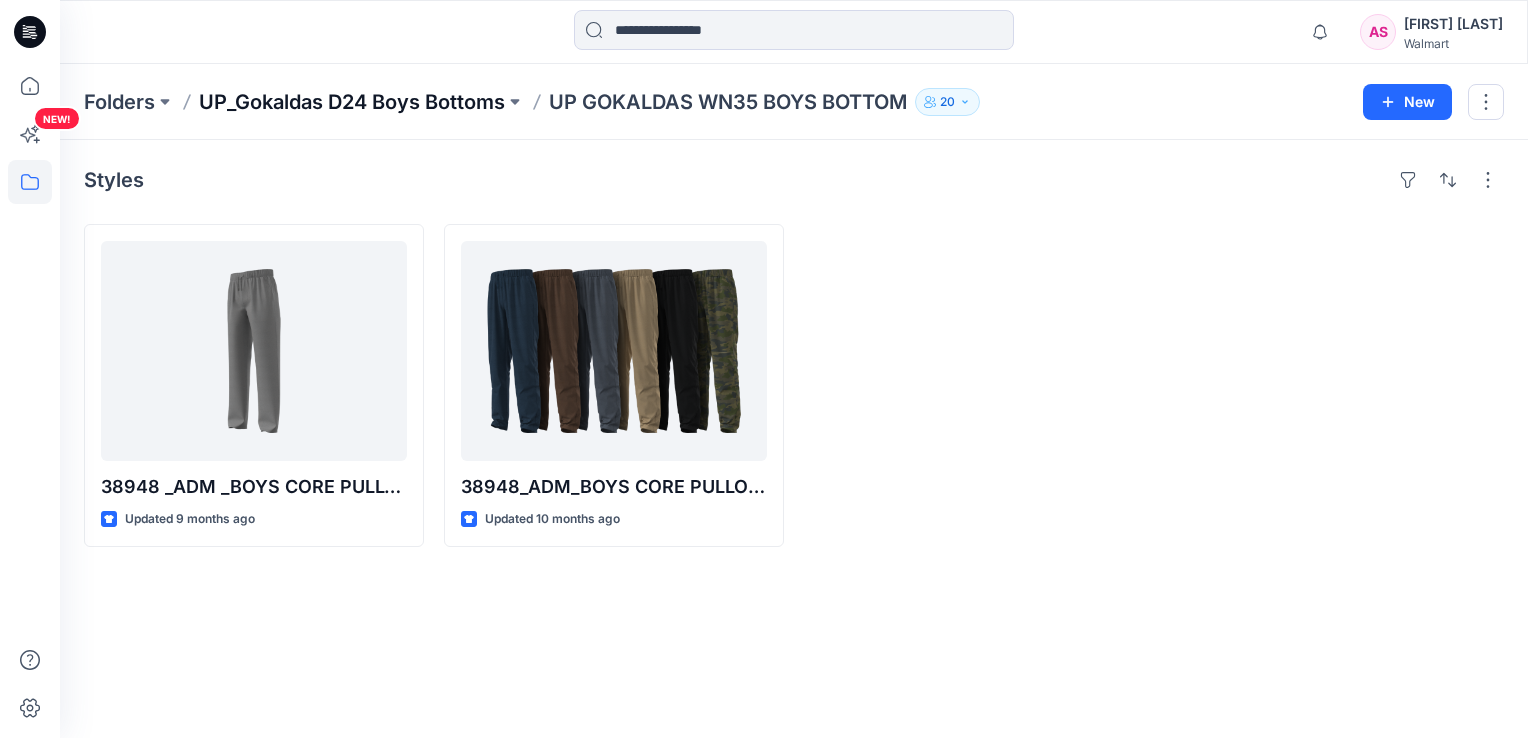 click on "UP_Gokaldas D24 Boys Bottoms" at bounding box center [352, 102] 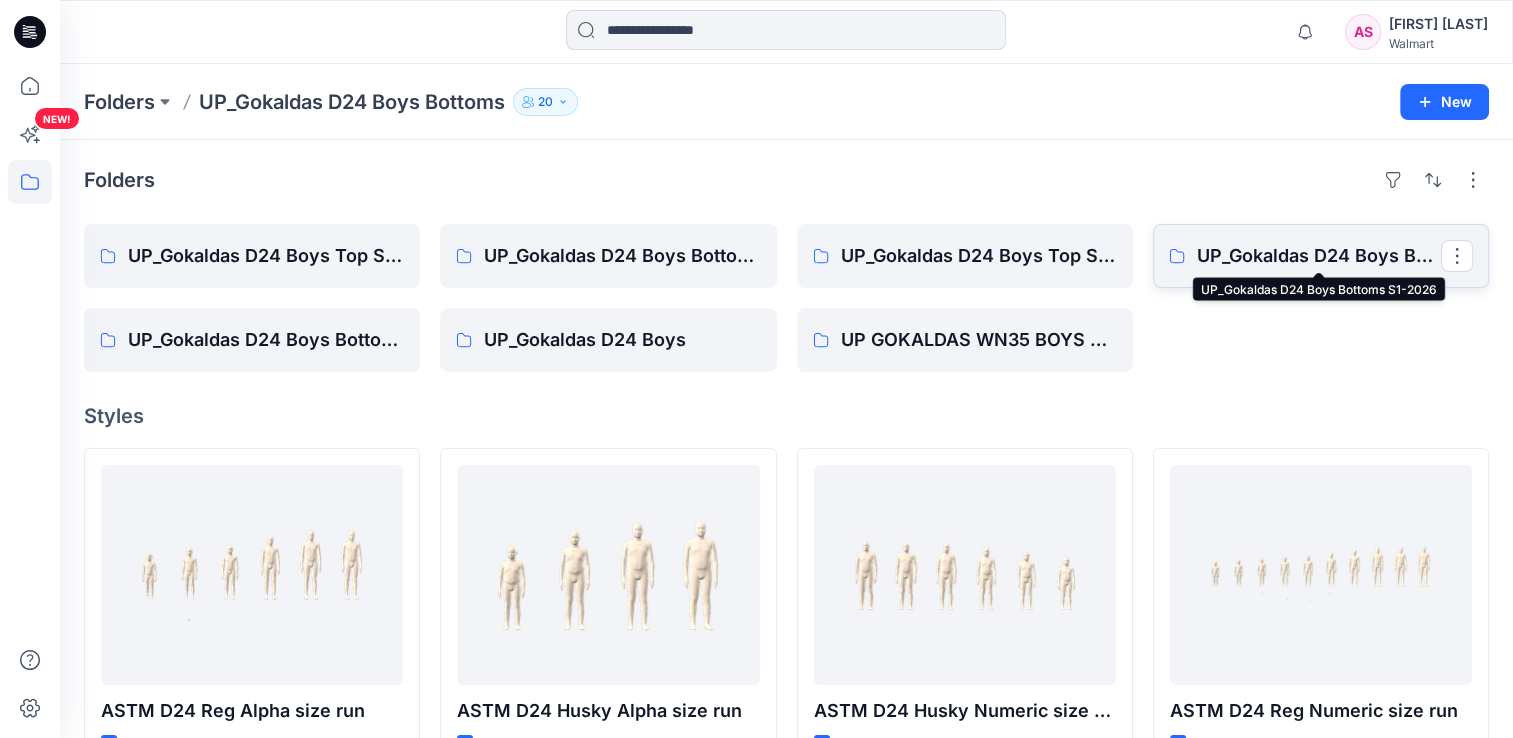 click on "UP_Gokaldas D24 Boys Bottoms S1-2026" at bounding box center [1319, 256] 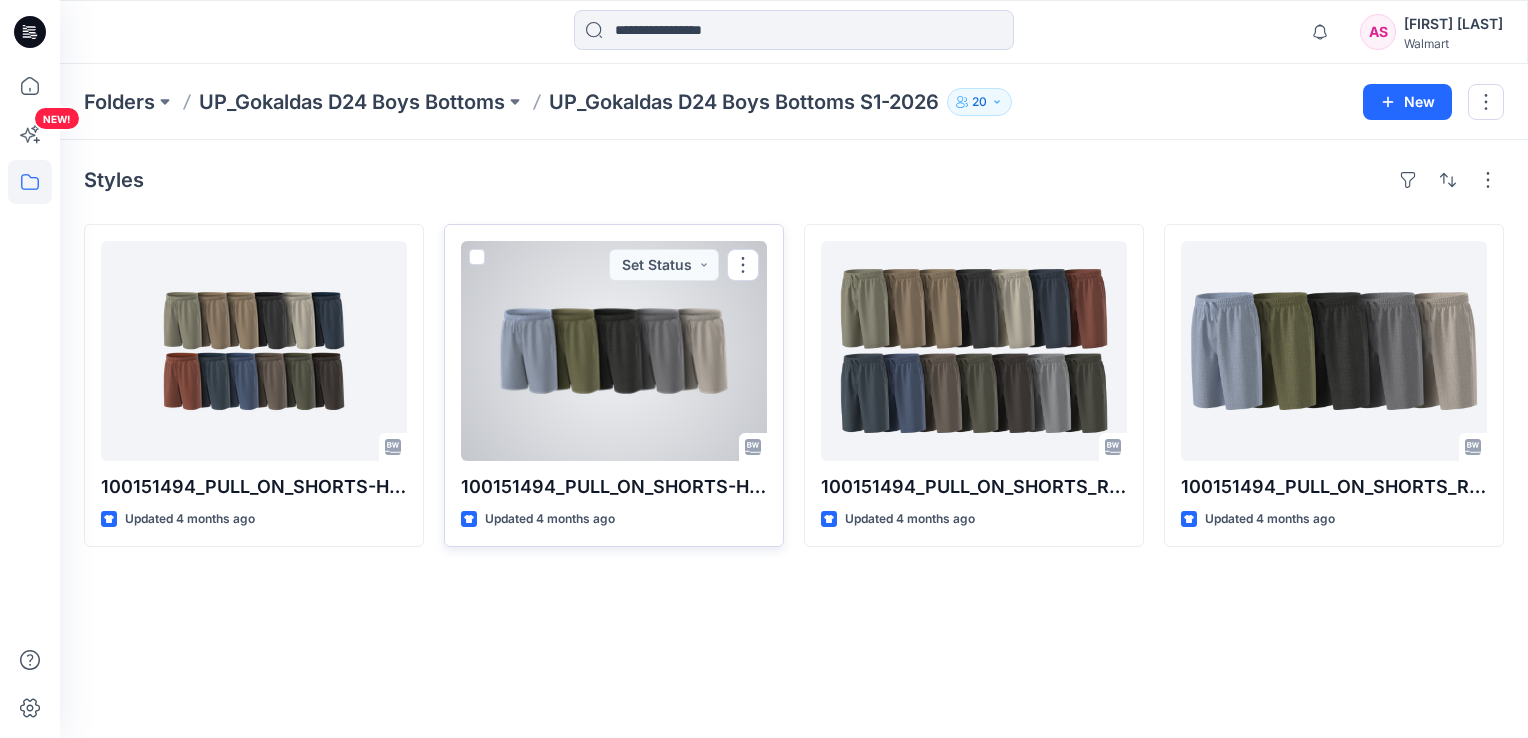 click at bounding box center [614, 351] 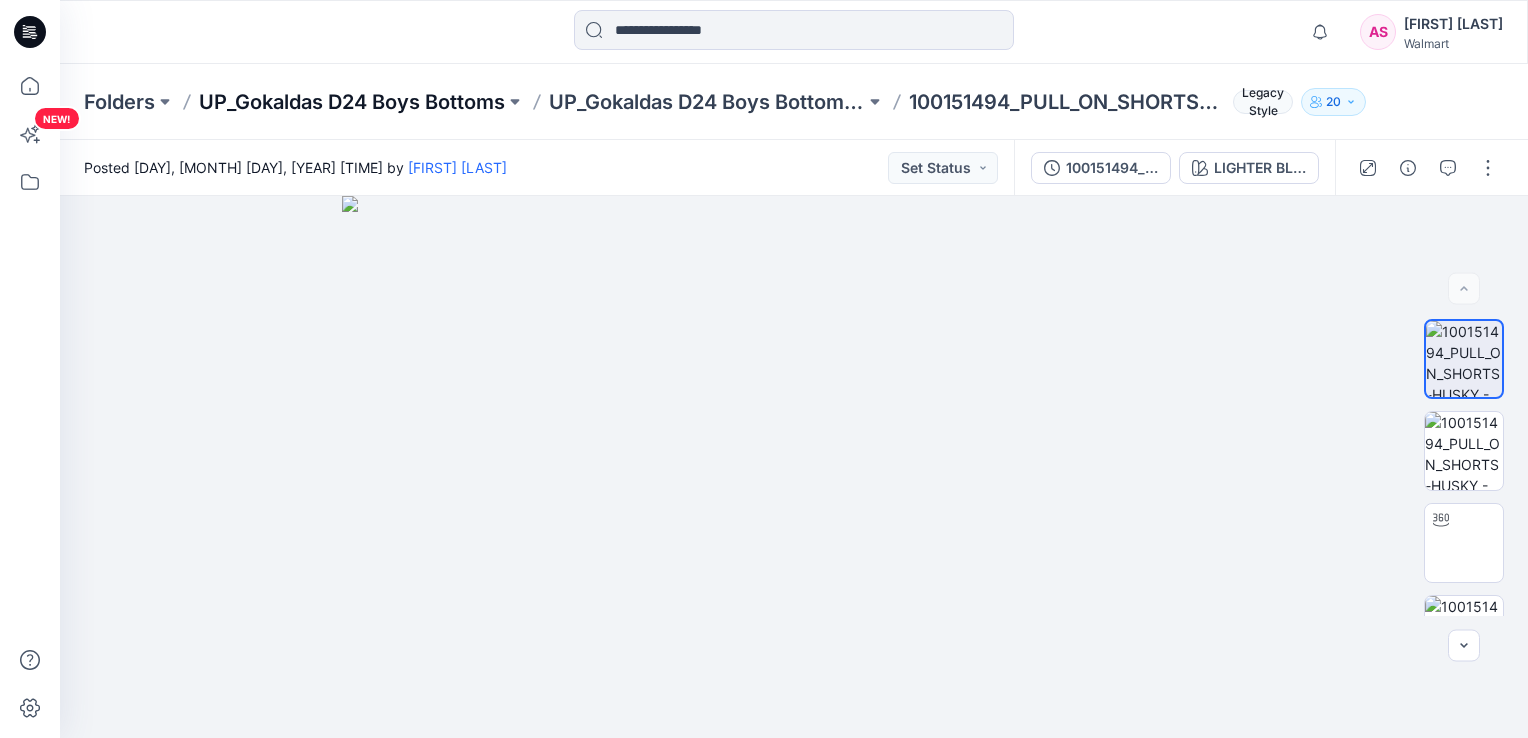 drag, startPoint x: 193, startPoint y: 94, endPoint x: 211, endPoint y: 101, distance: 19.313208 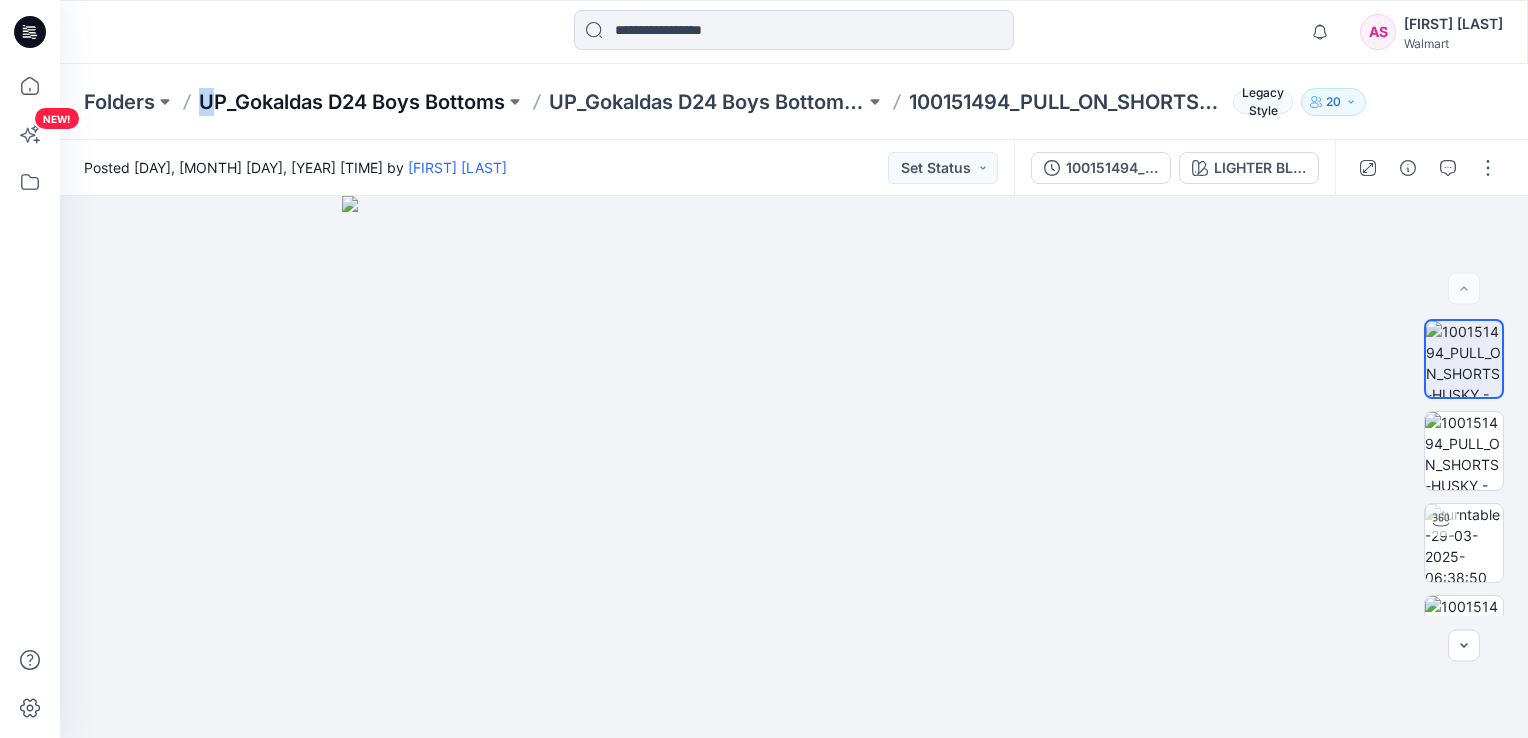 drag, startPoint x: 211, startPoint y: 101, endPoint x: 223, endPoint y: 102, distance: 12.0415945 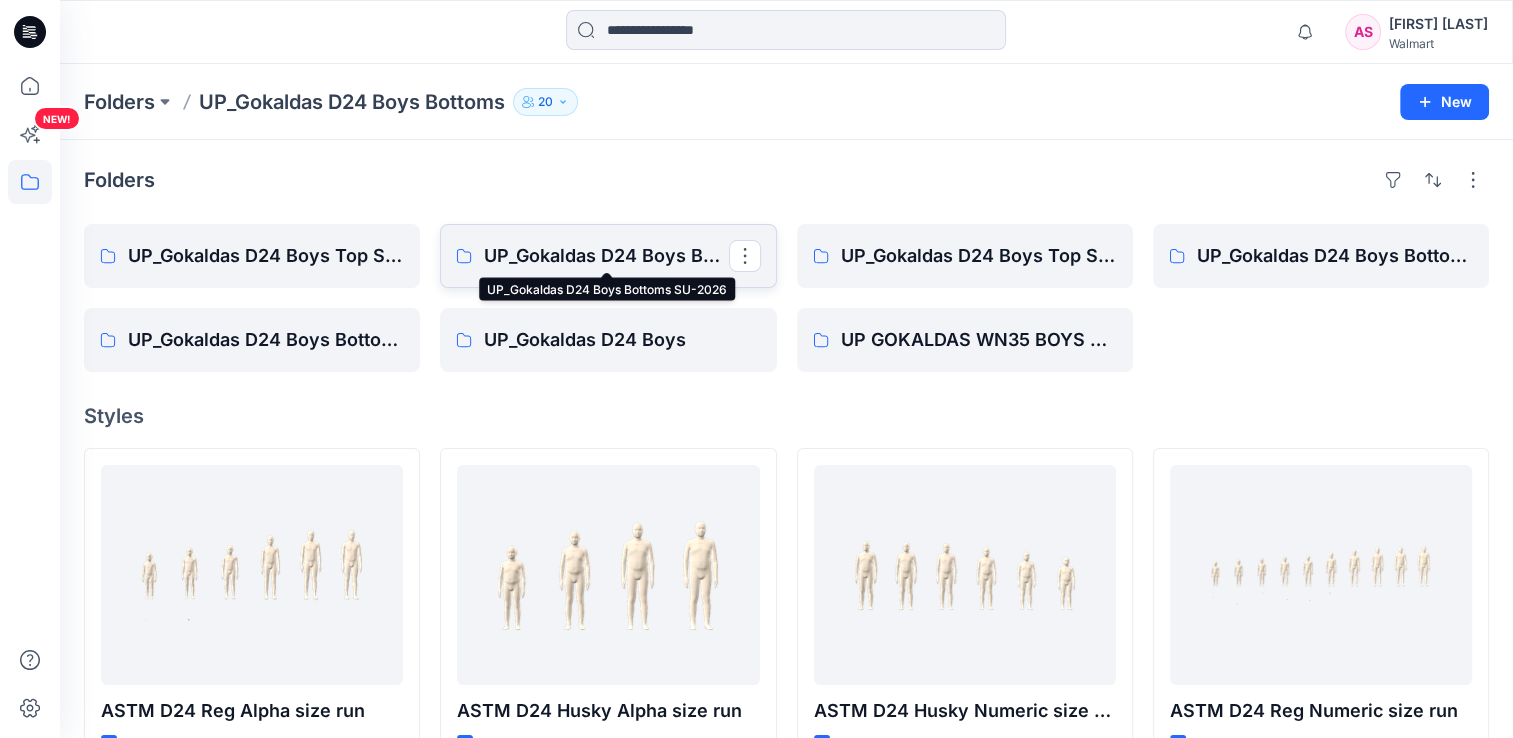 click on "UP_Gokaldas D24 Boys Bottoms SU-2026" at bounding box center (606, 256) 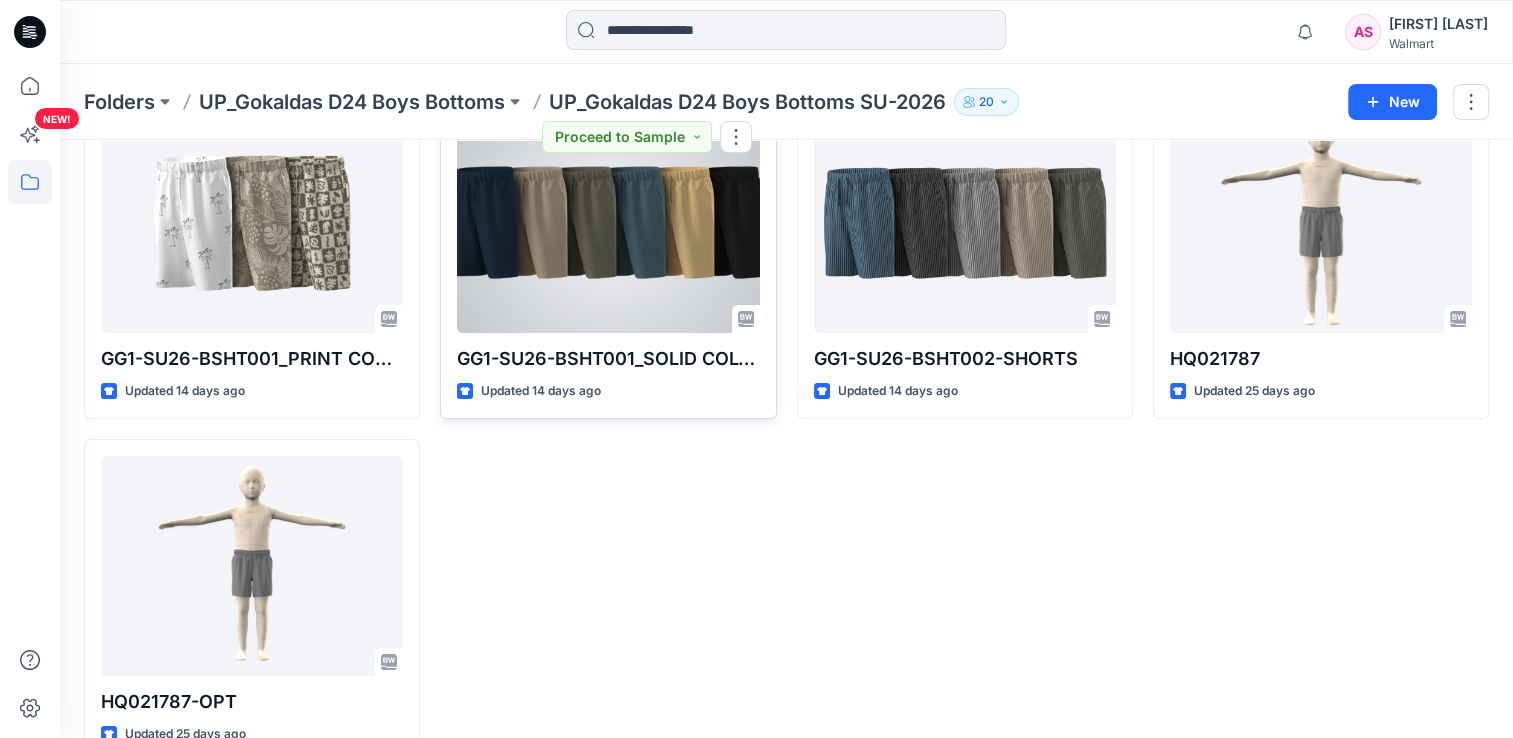 scroll, scrollTop: 173, scrollLeft: 0, axis: vertical 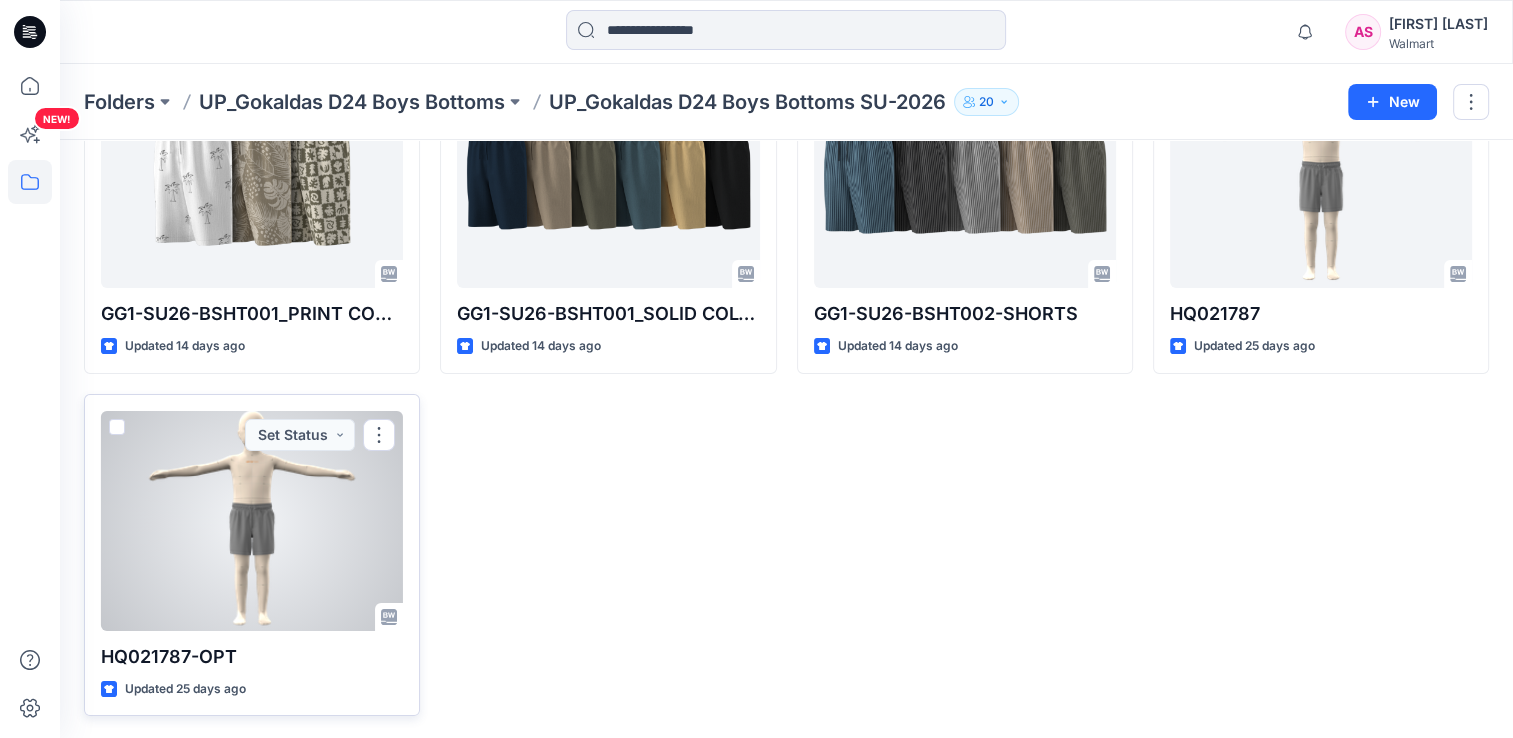 click at bounding box center [252, 521] 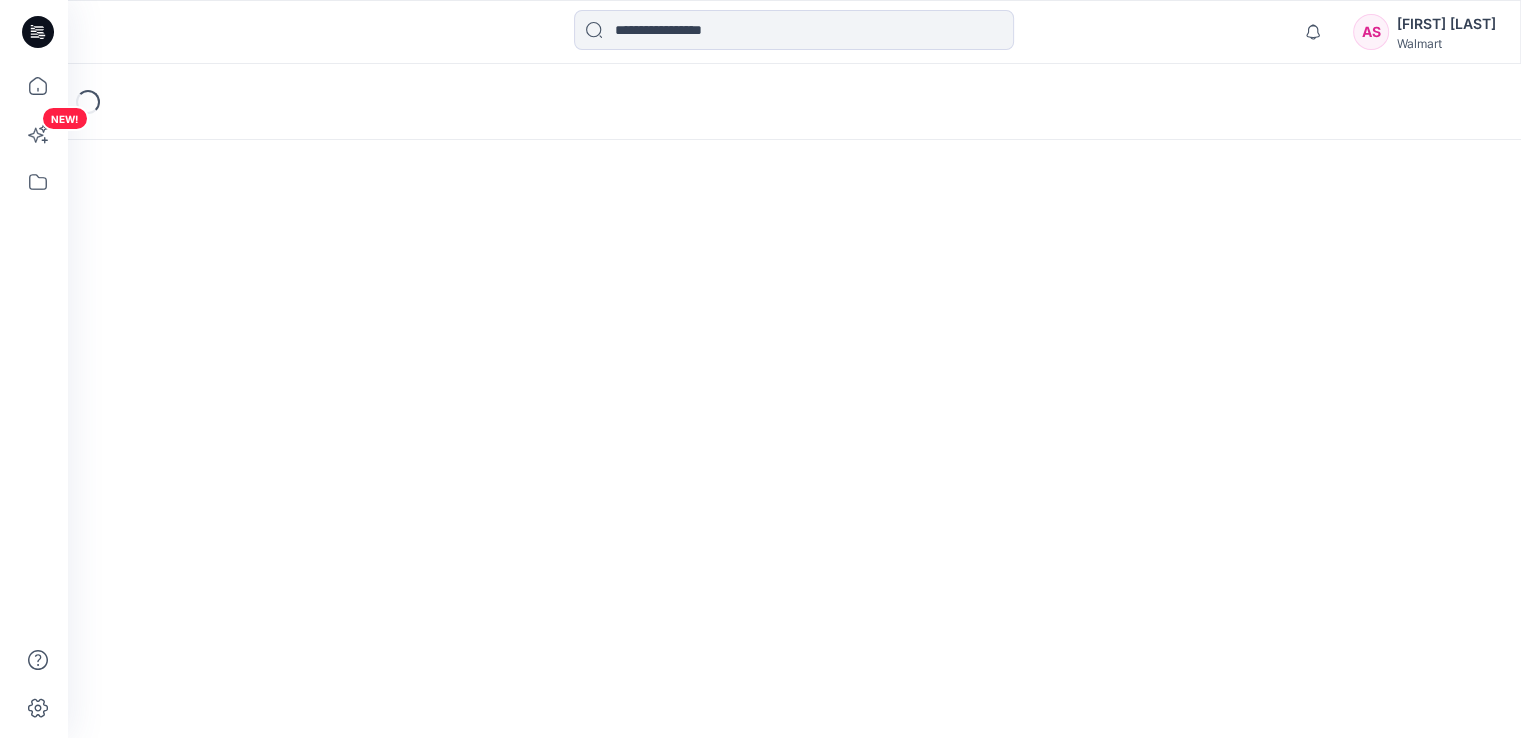 scroll, scrollTop: 0, scrollLeft: 0, axis: both 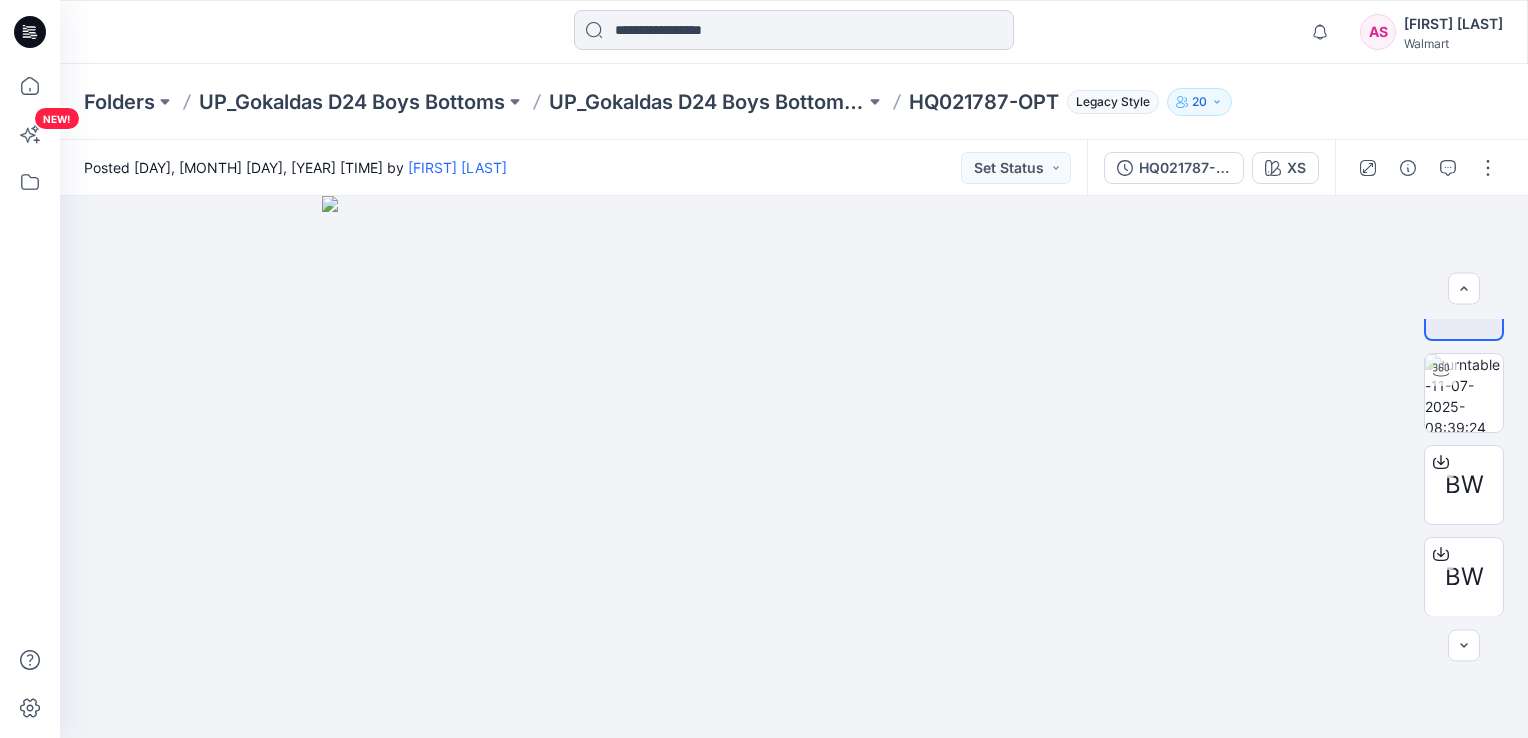 click at bounding box center (794, 30) 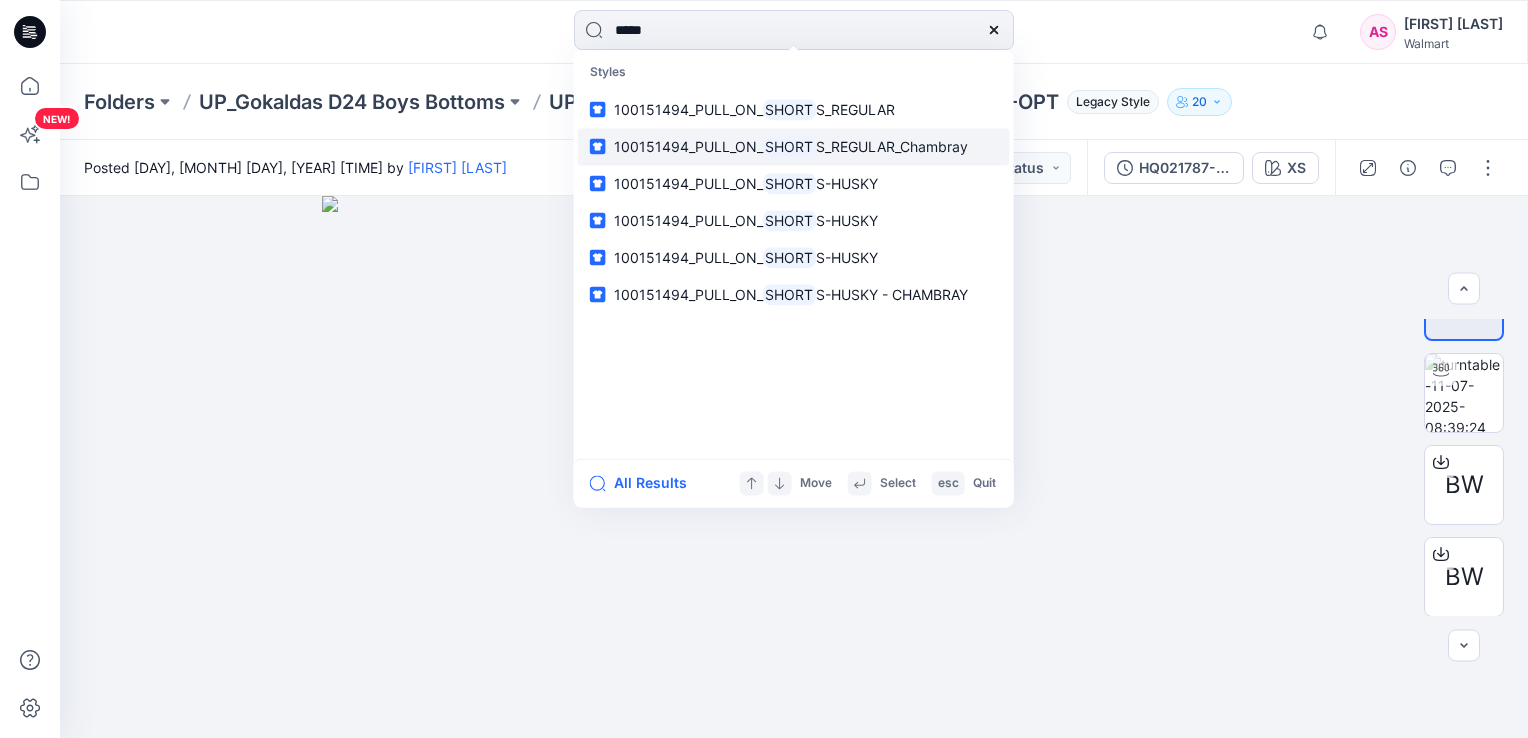 type on "*****" 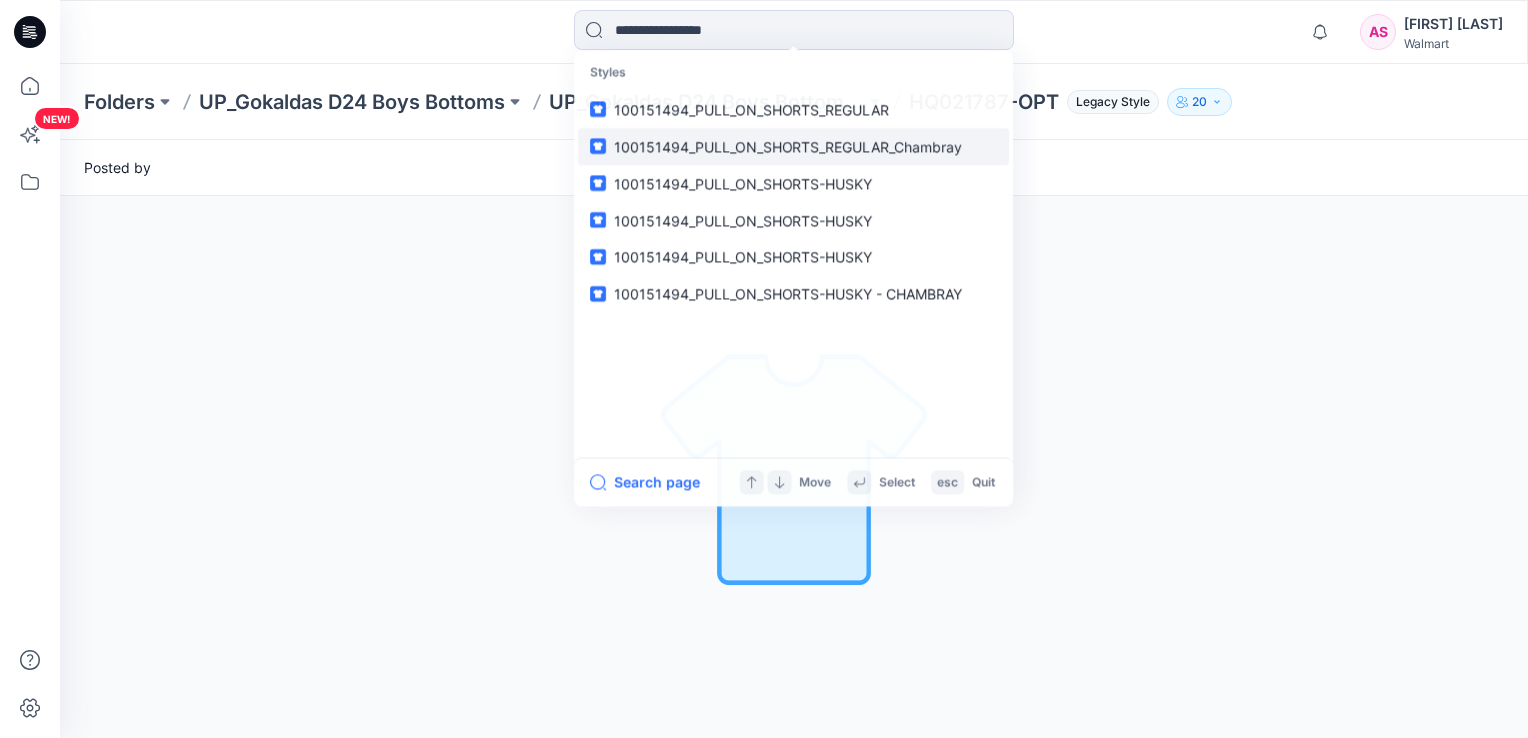 scroll, scrollTop: 0, scrollLeft: 0, axis: both 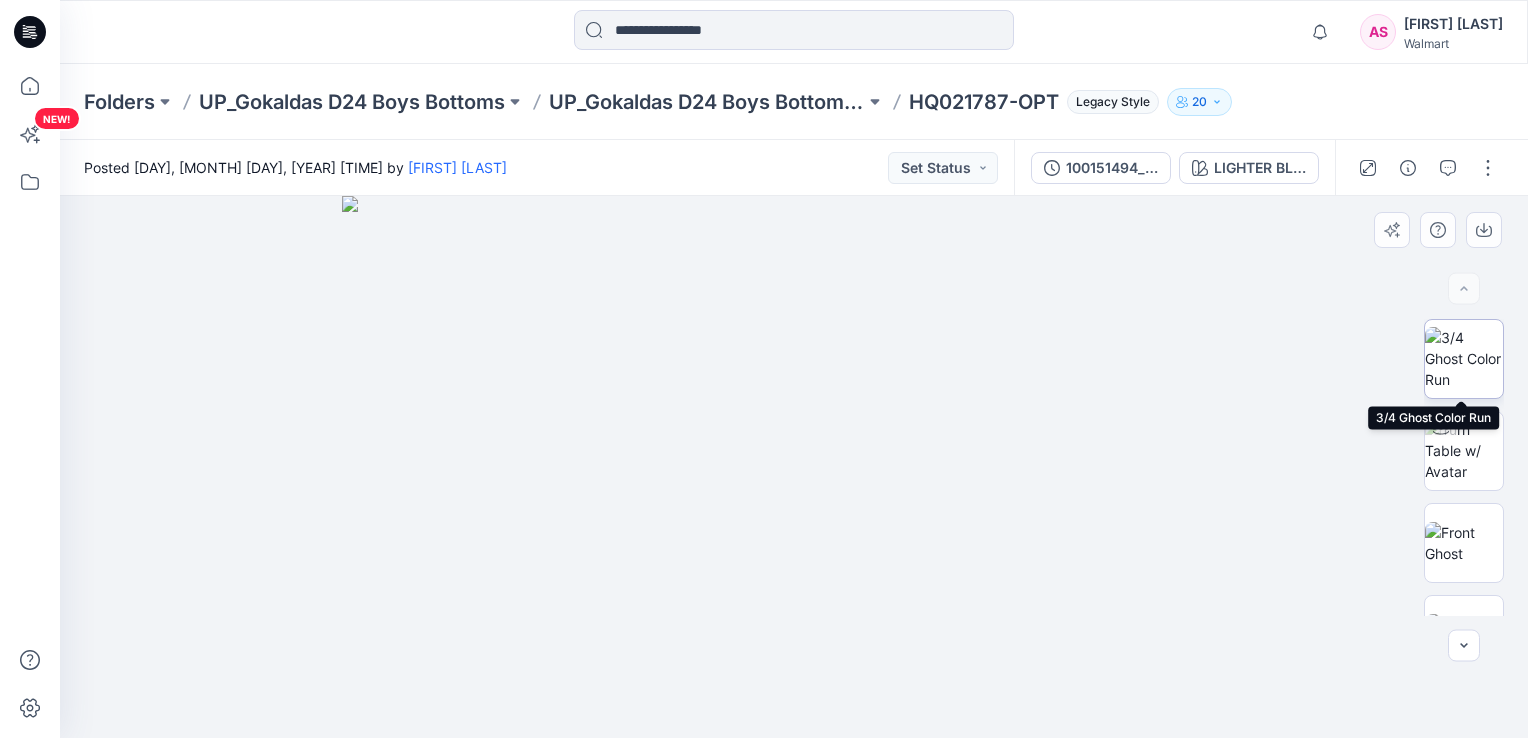 click at bounding box center [1464, 358] 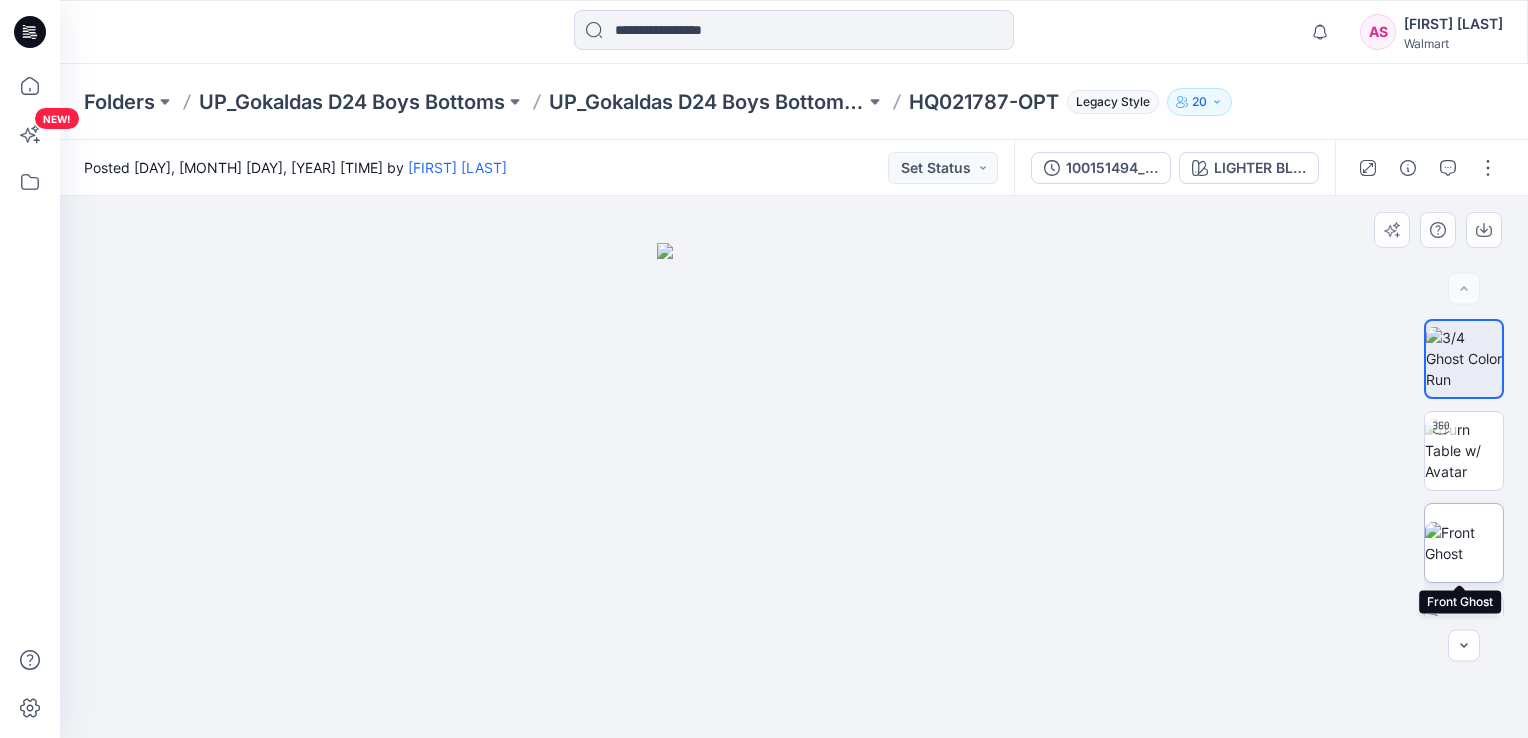 click at bounding box center (1464, 543) 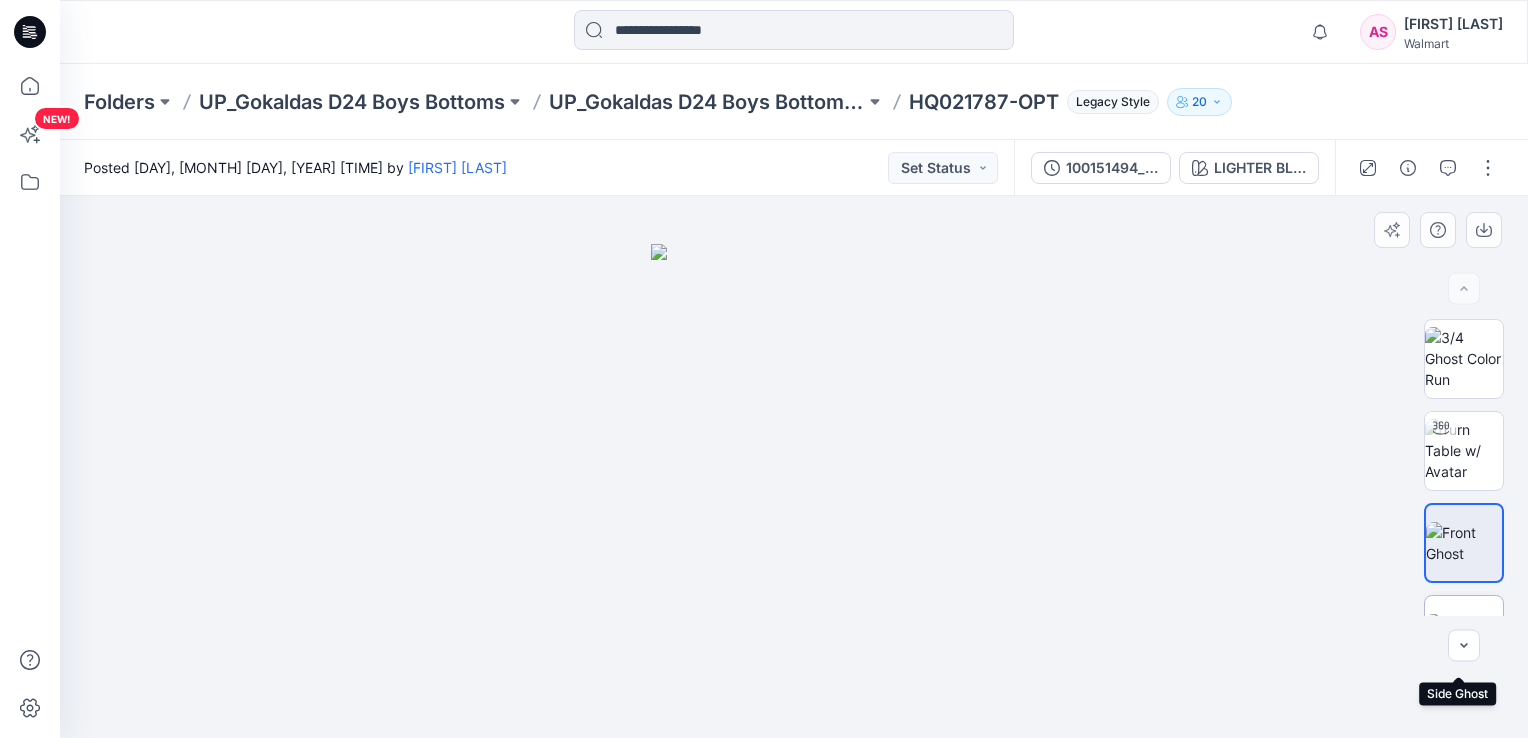 click at bounding box center [1464, 635] 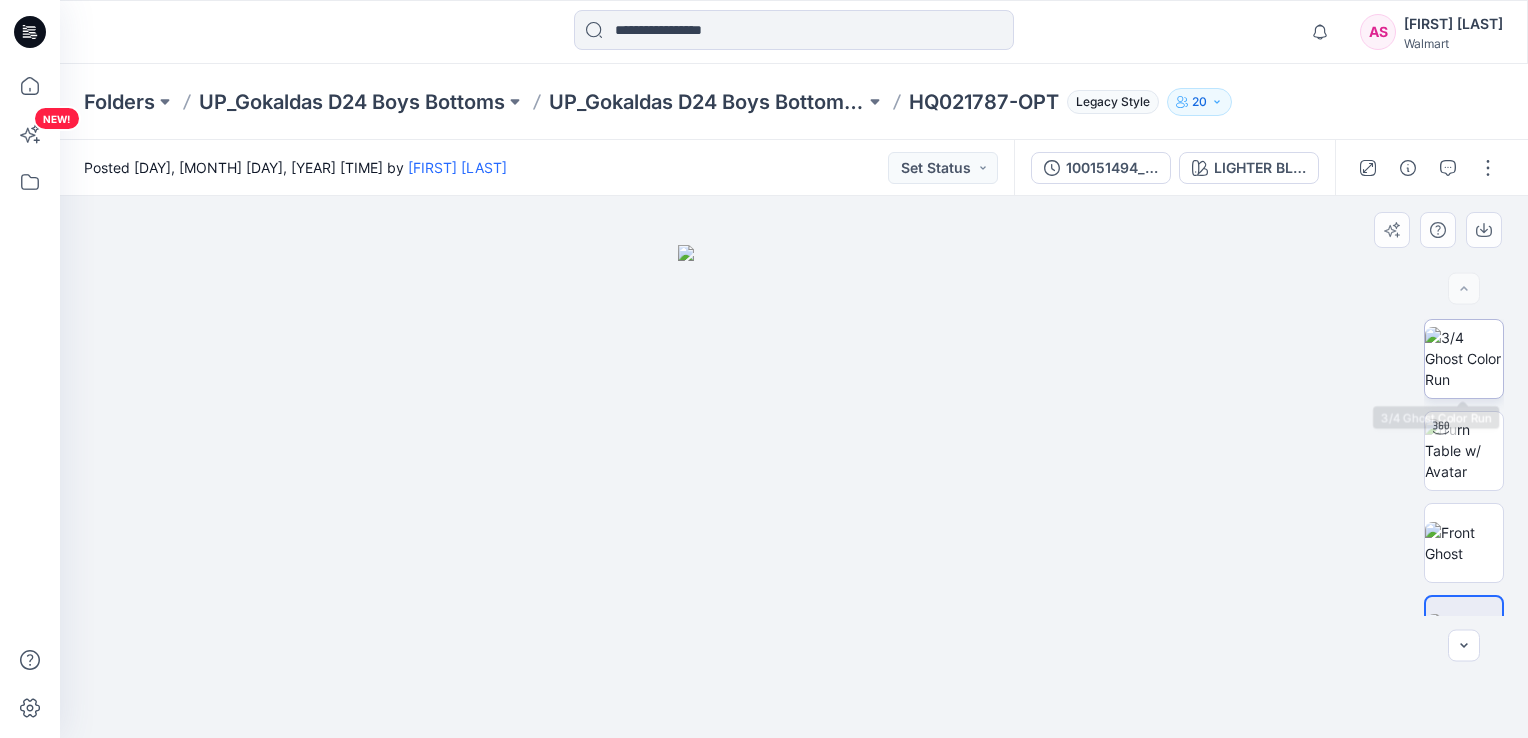 click at bounding box center [1464, 358] 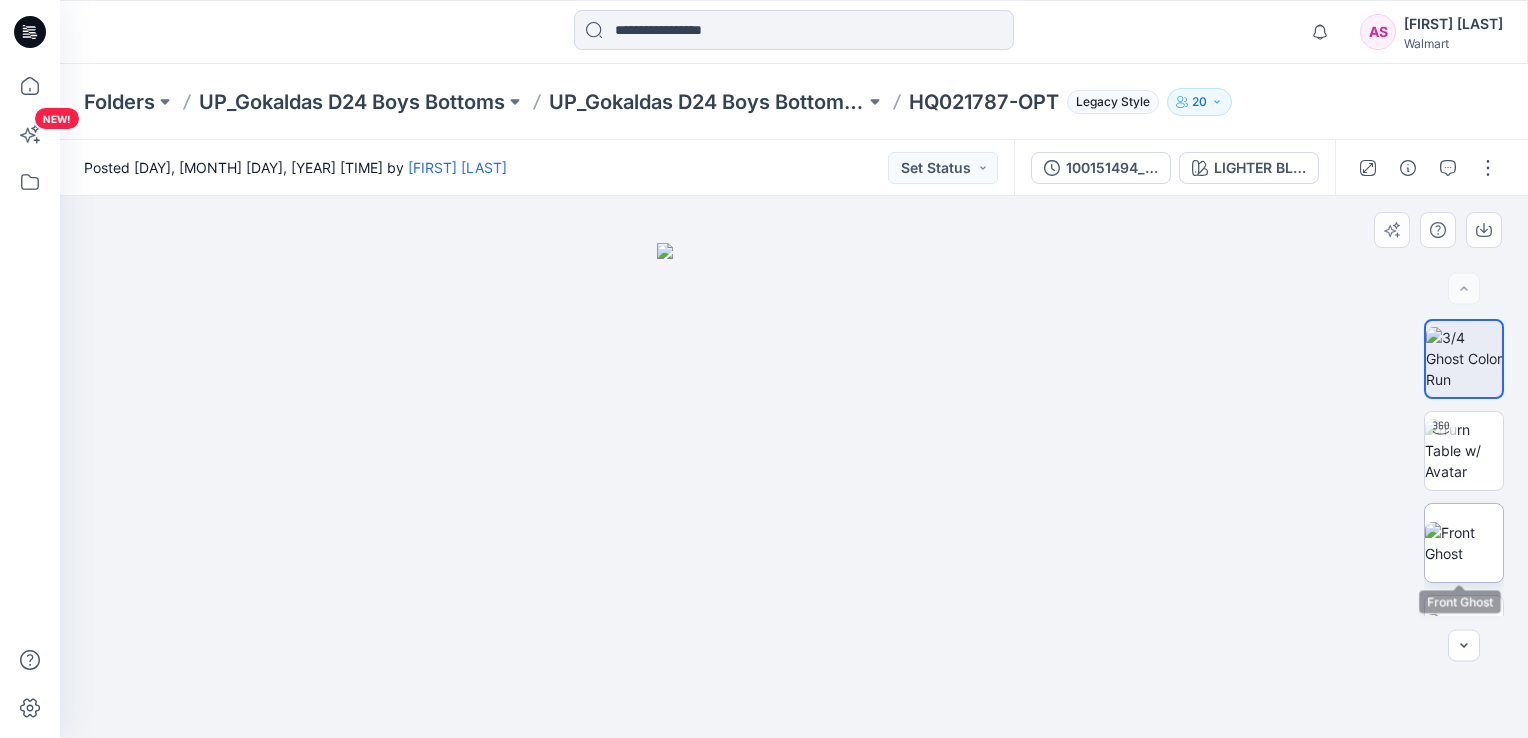 click at bounding box center (1464, 543) 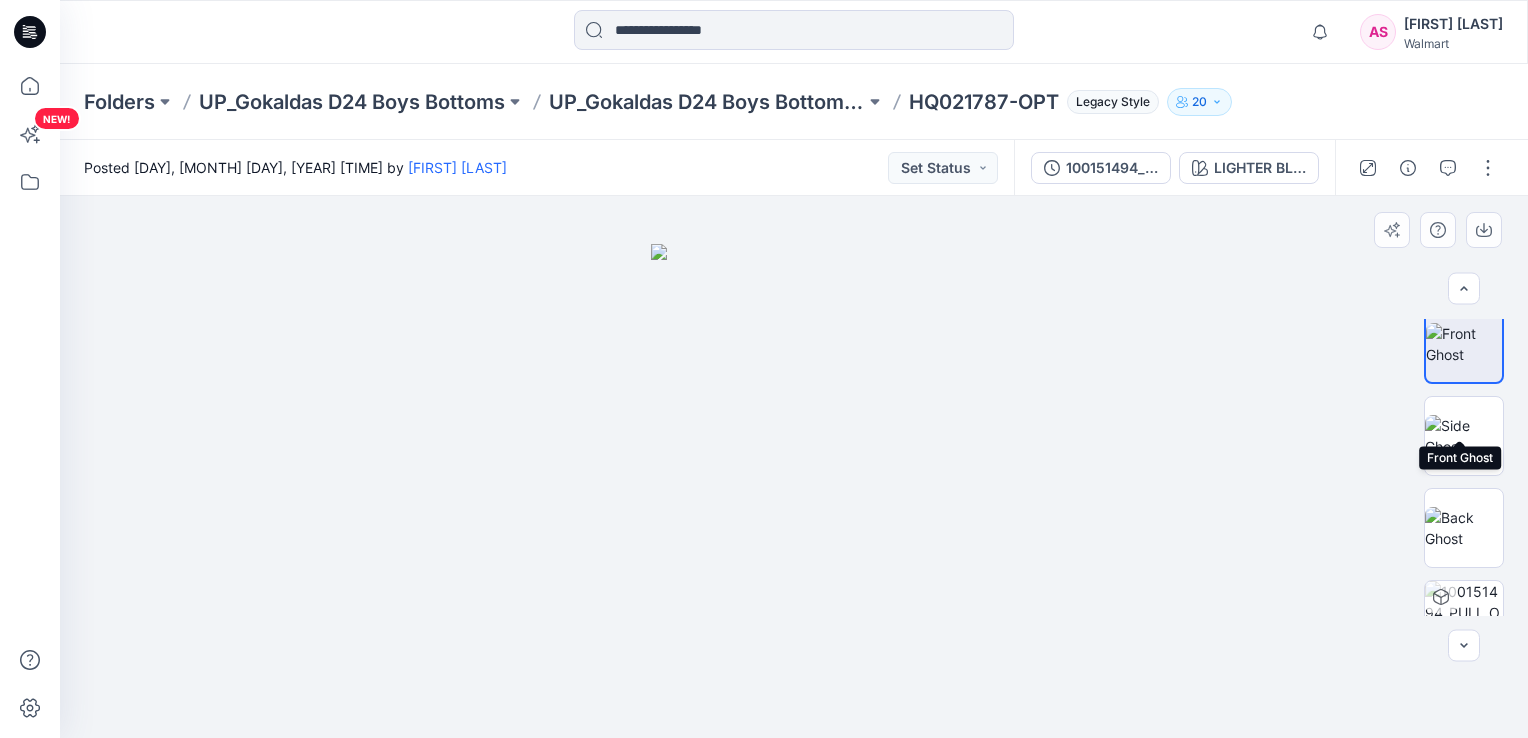 scroll, scrollTop: 200, scrollLeft: 0, axis: vertical 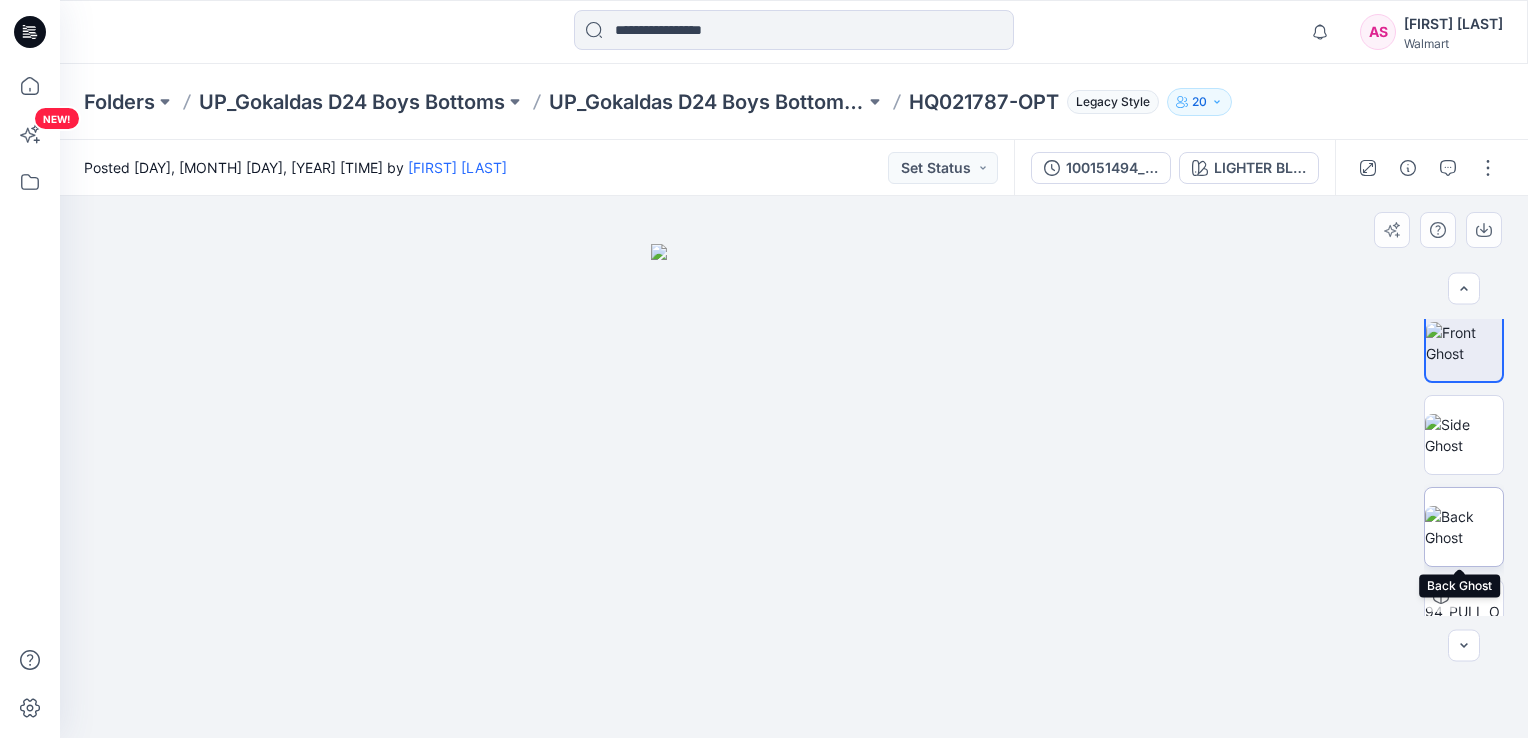 click at bounding box center [1464, 527] 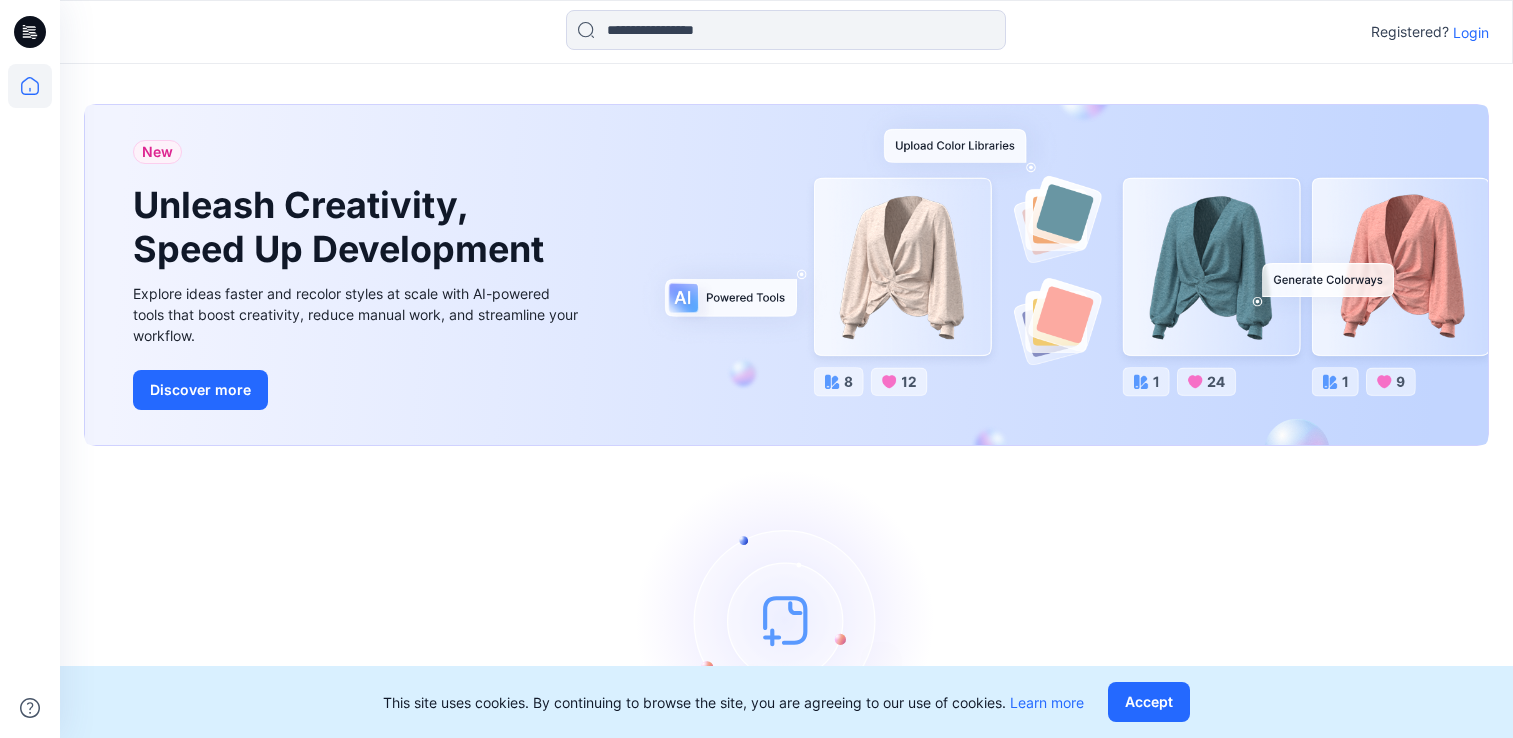 scroll, scrollTop: 0, scrollLeft: 0, axis: both 